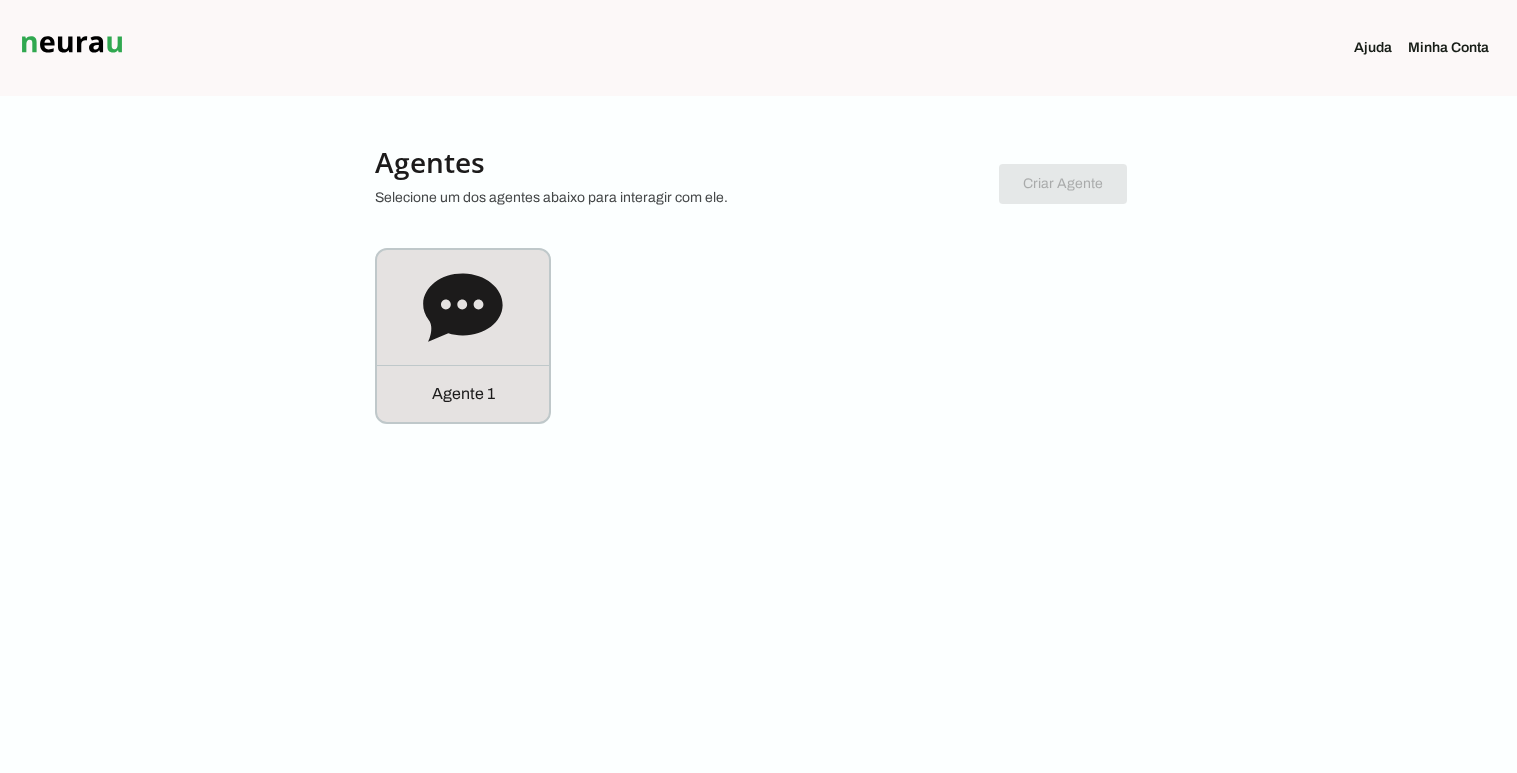 scroll, scrollTop: 0, scrollLeft: 0, axis: both 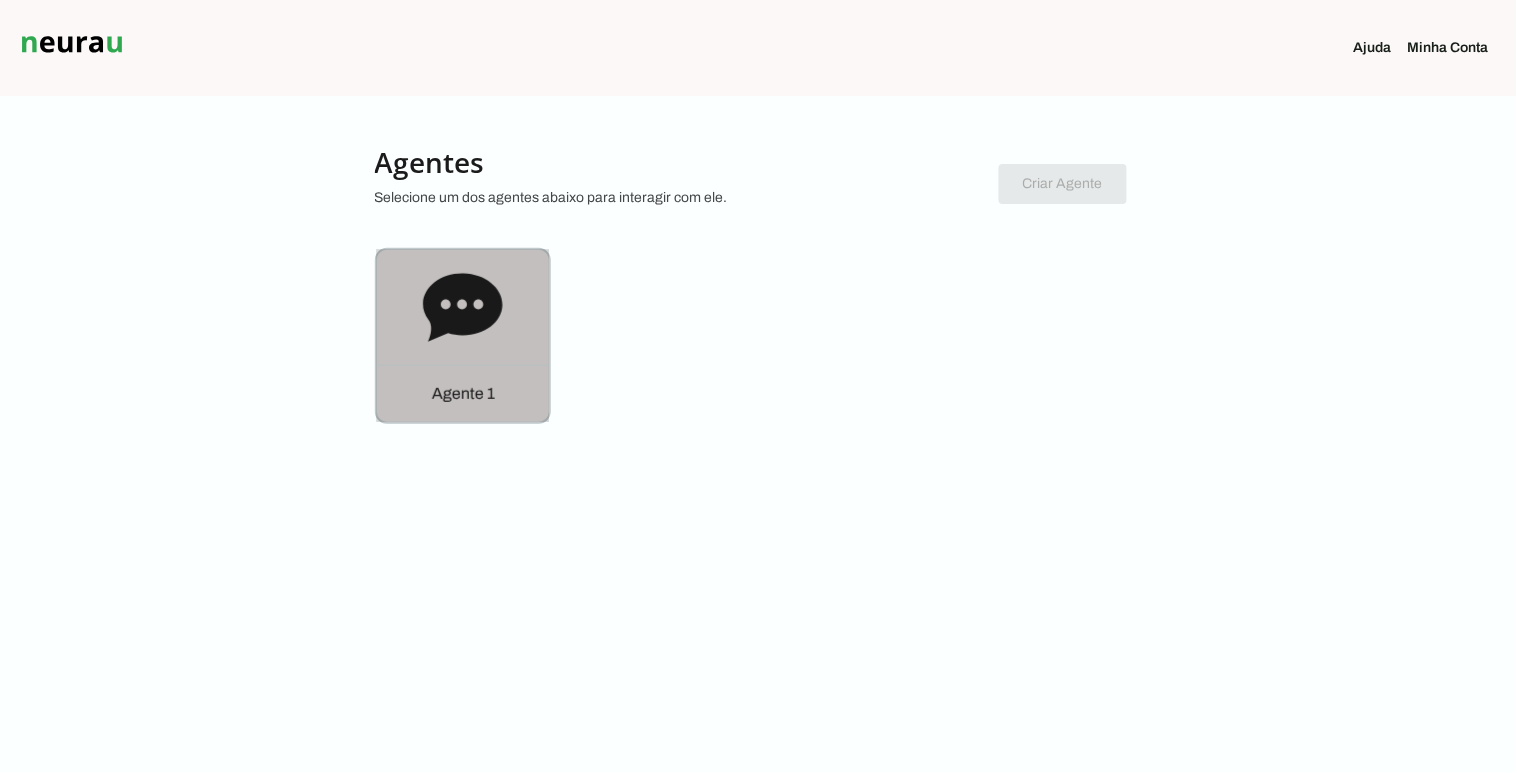 click 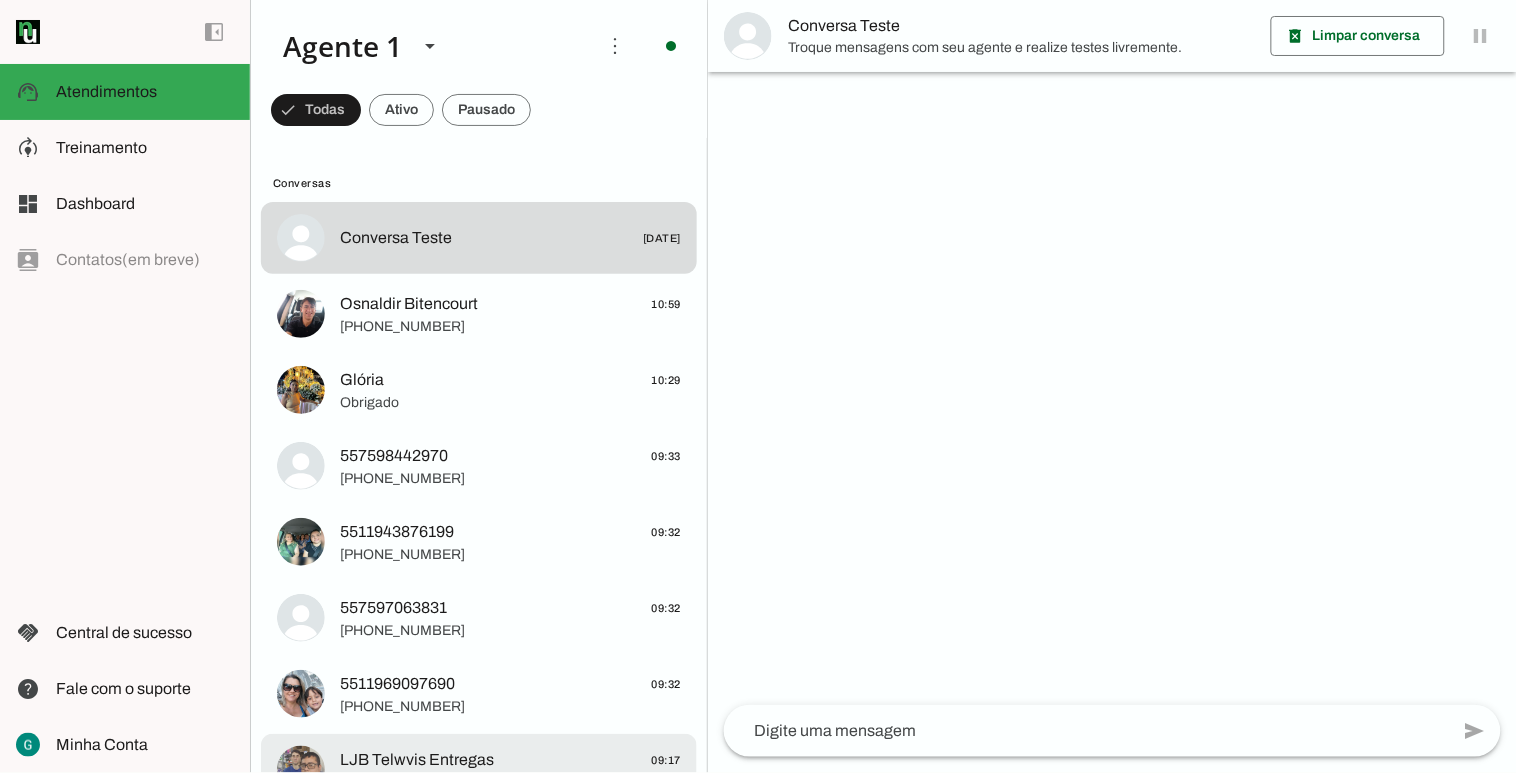 scroll, scrollTop: 0, scrollLeft: 0, axis: both 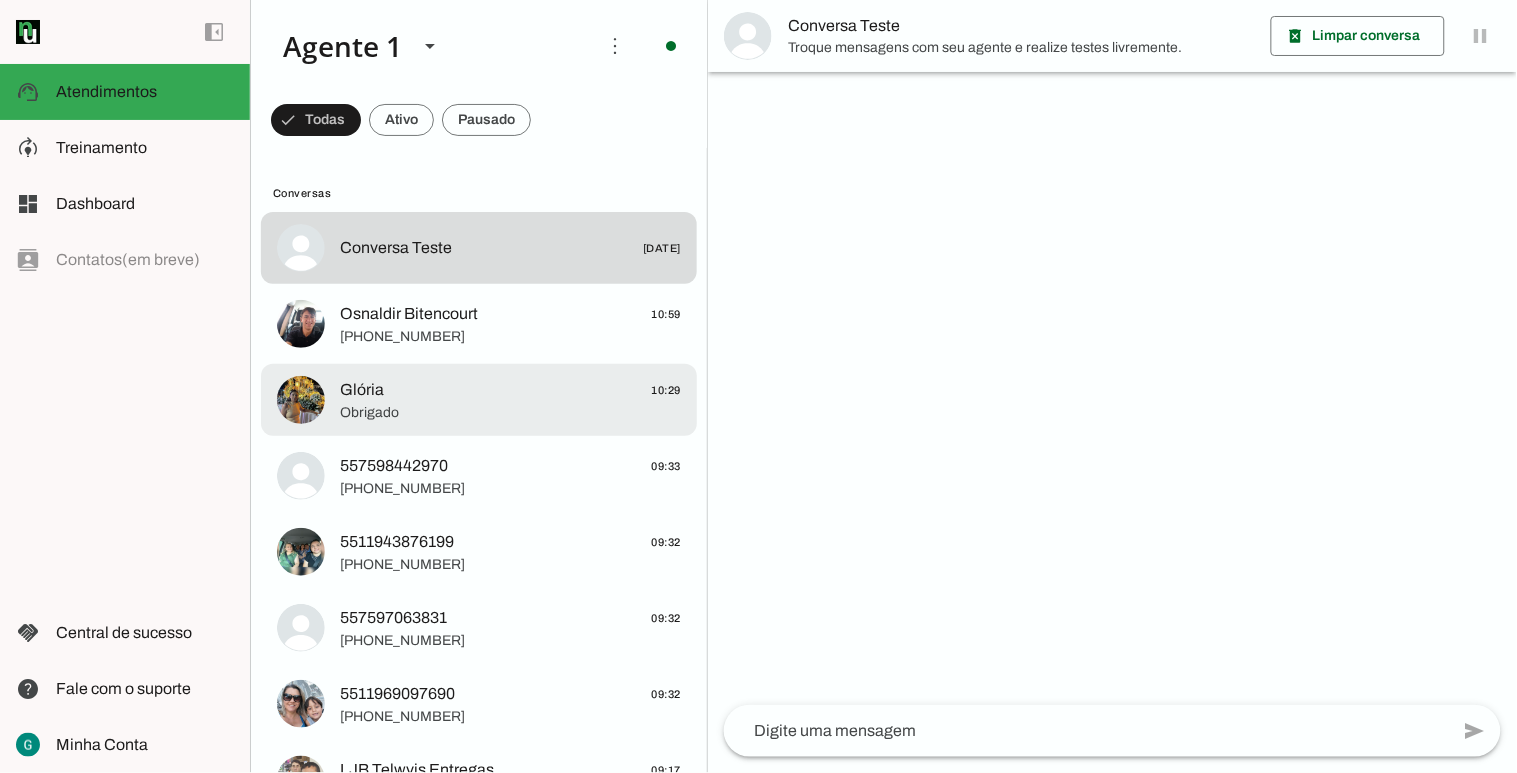 click on "Obrigado" 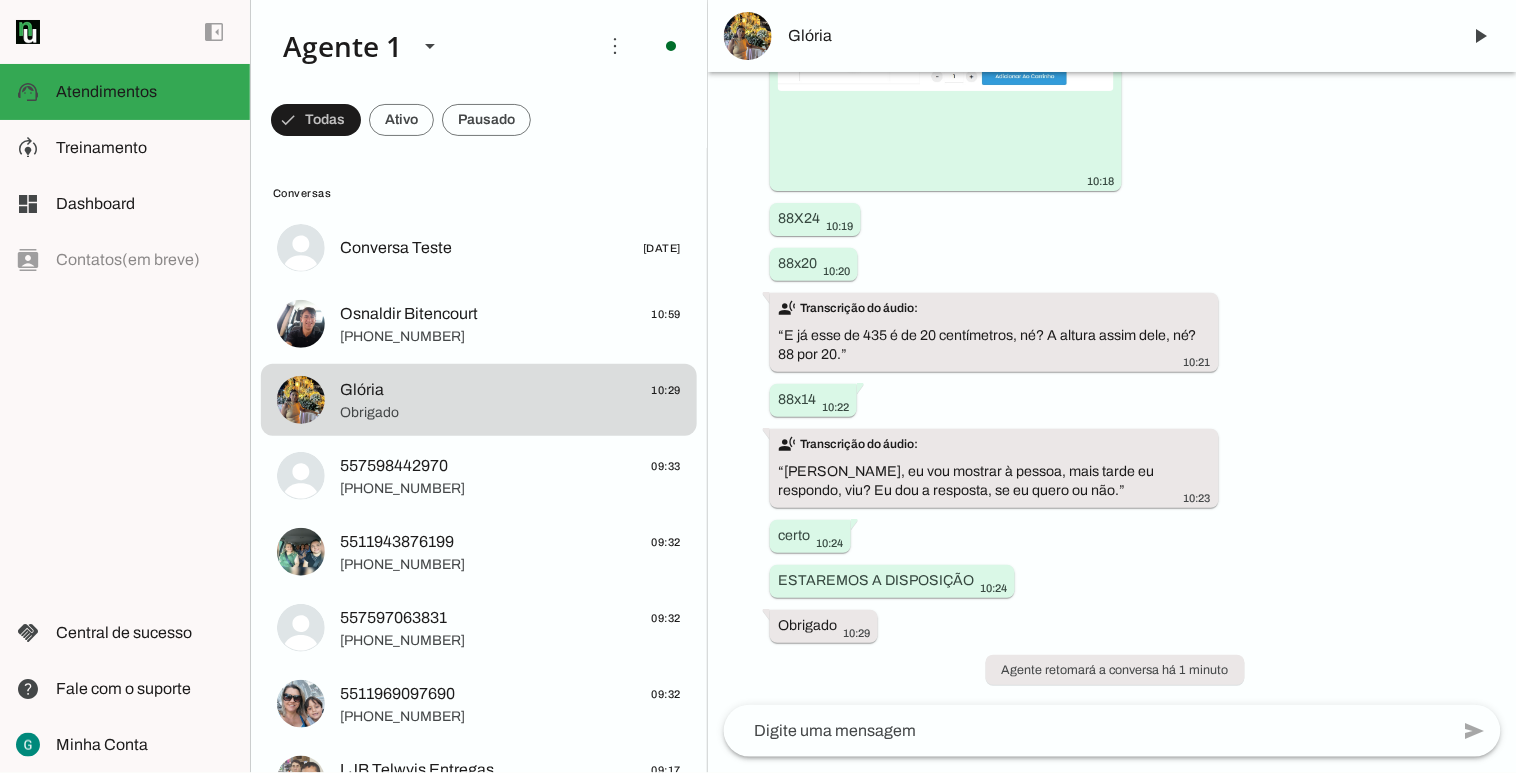 scroll, scrollTop: 3413, scrollLeft: 0, axis: vertical 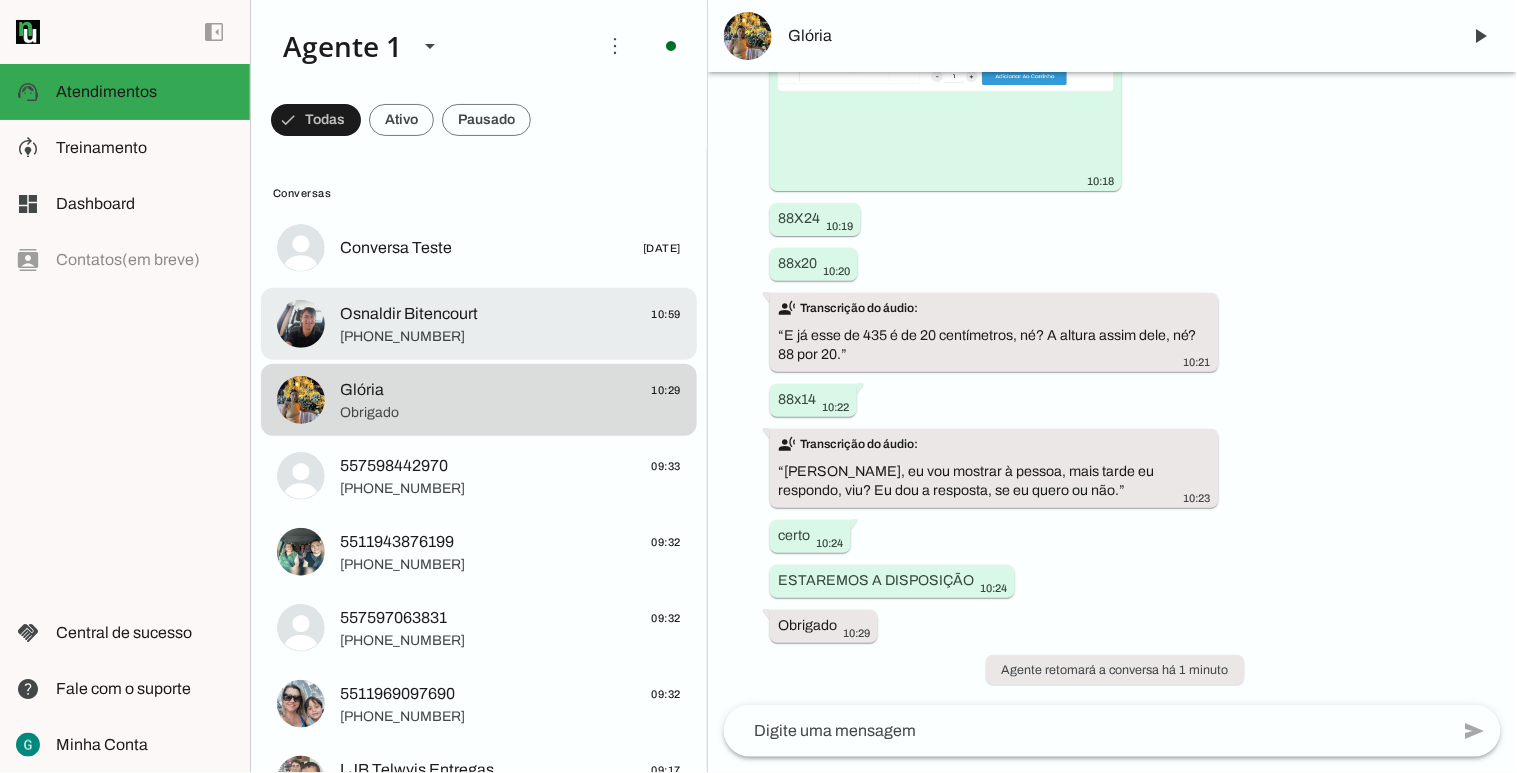 click on "[PHONE_NUMBER]" 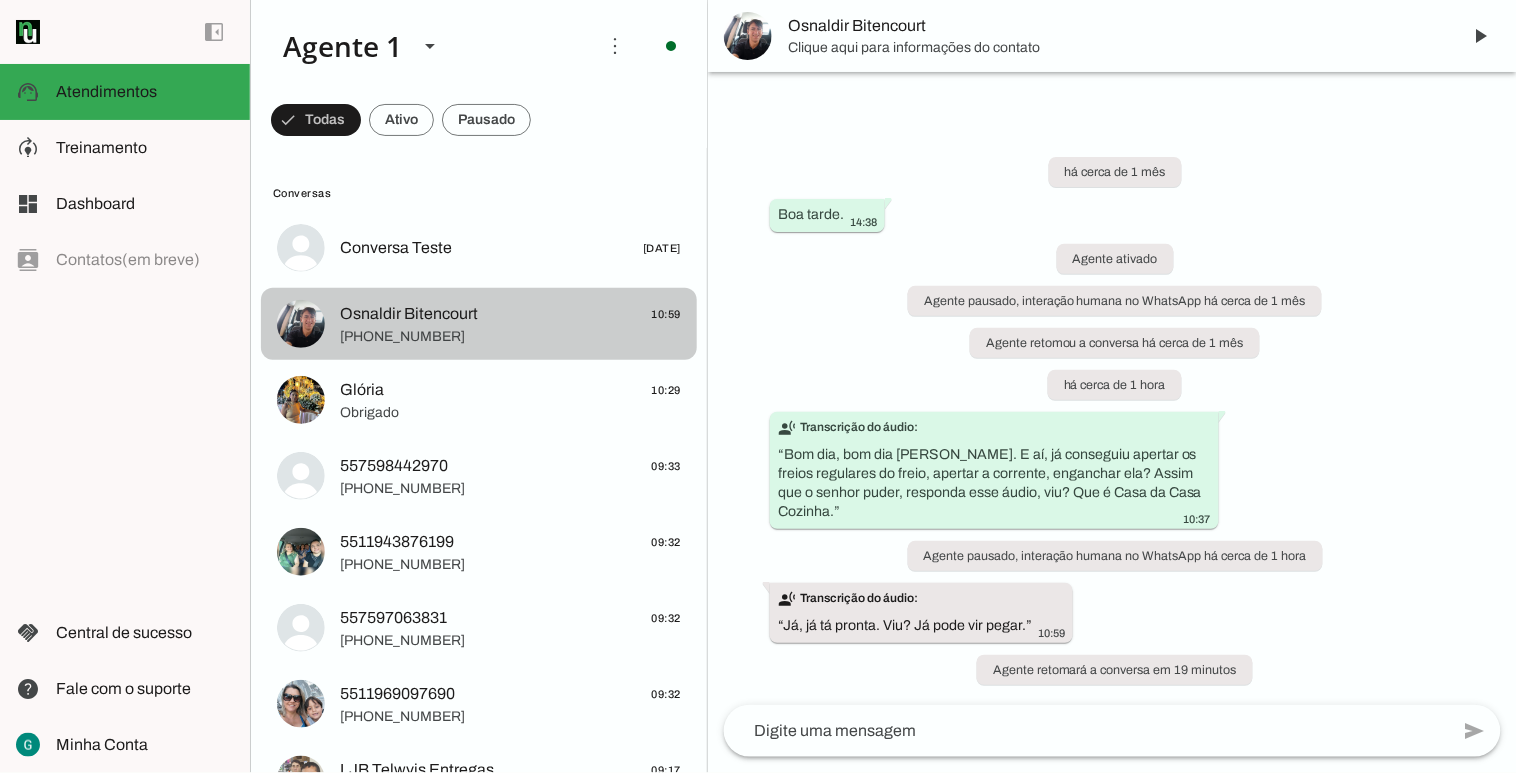 scroll, scrollTop: 0, scrollLeft: 0, axis: both 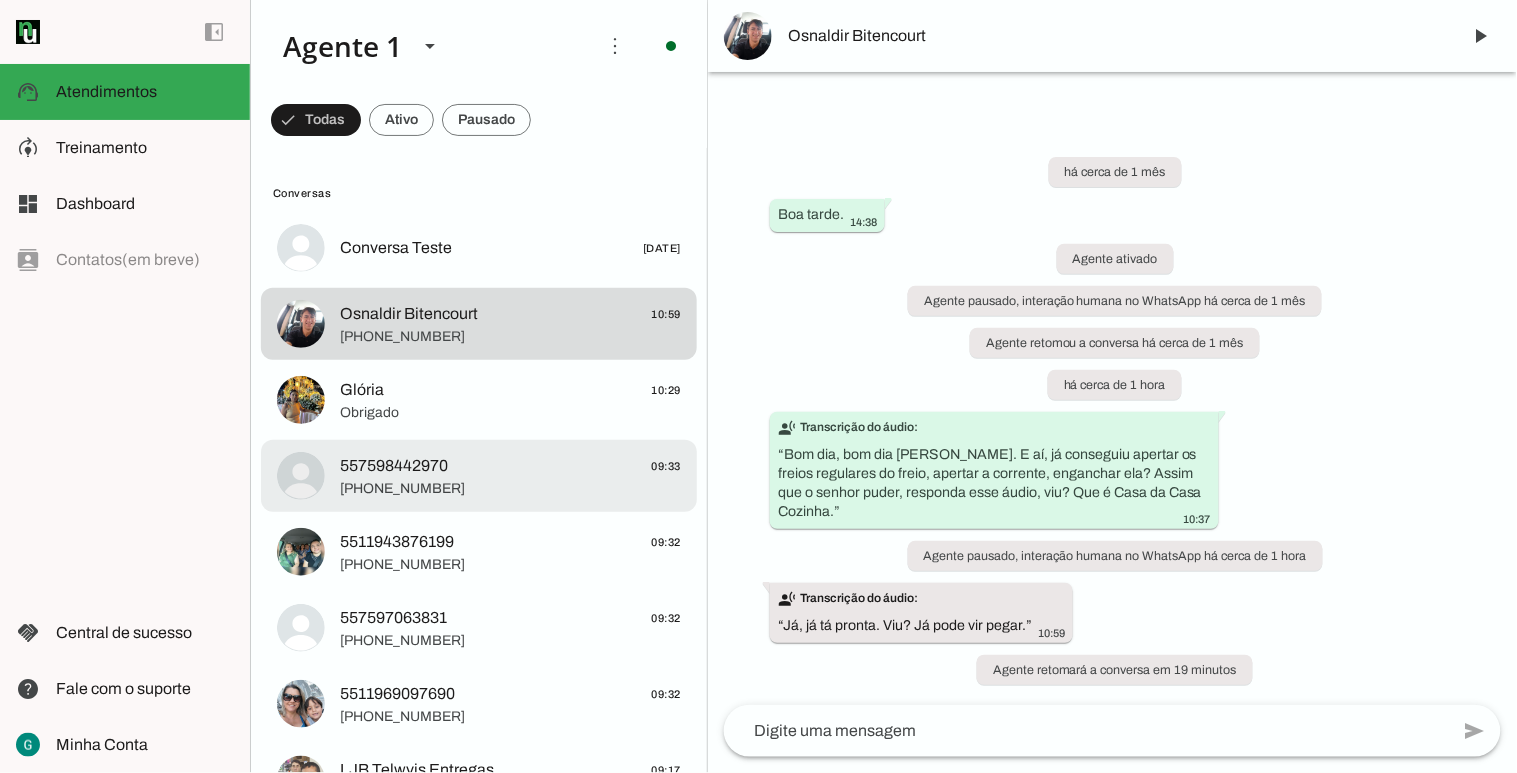click on "557598442970" 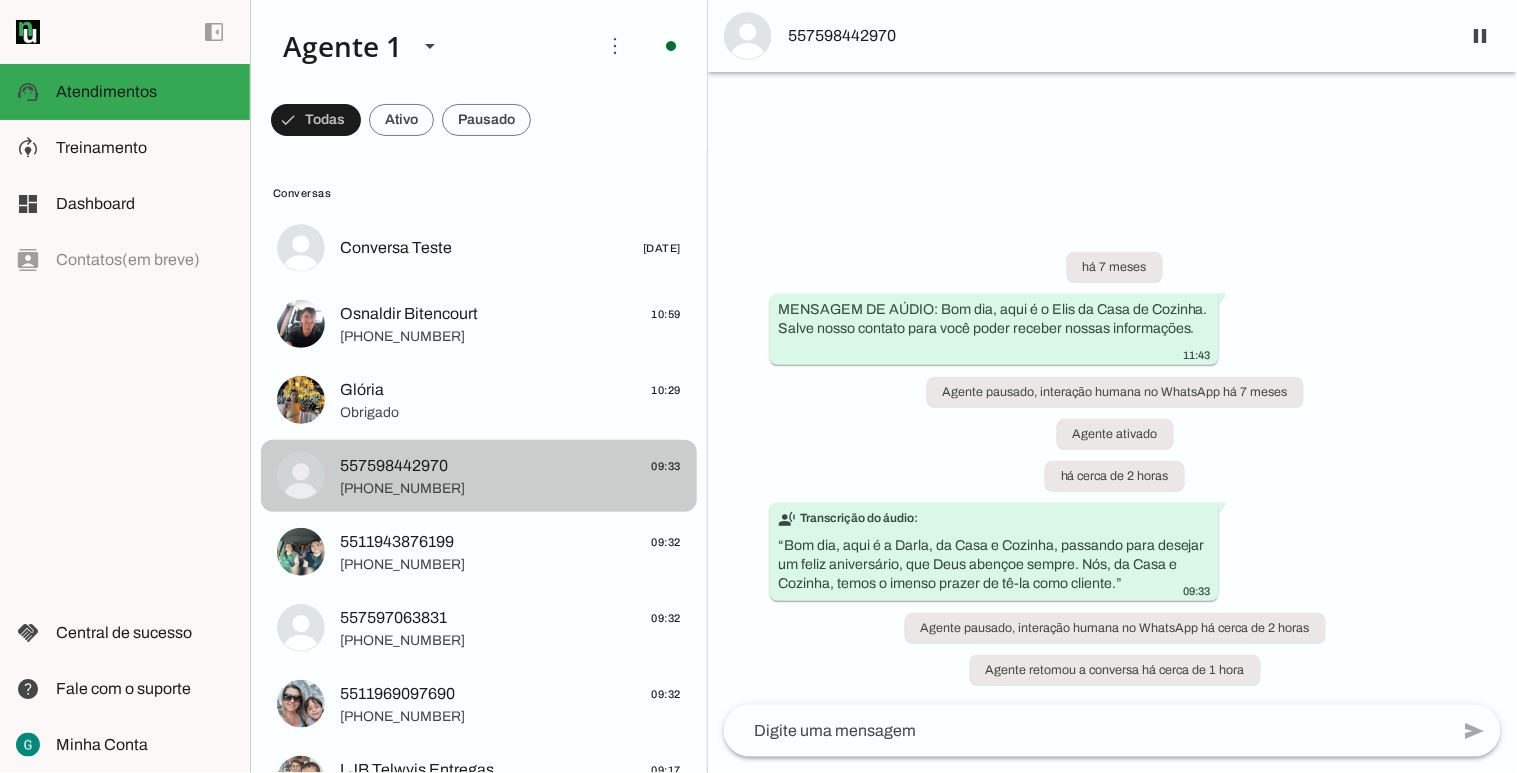 scroll, scrollTop: 111, scrollLeft: 0, axis: vertical 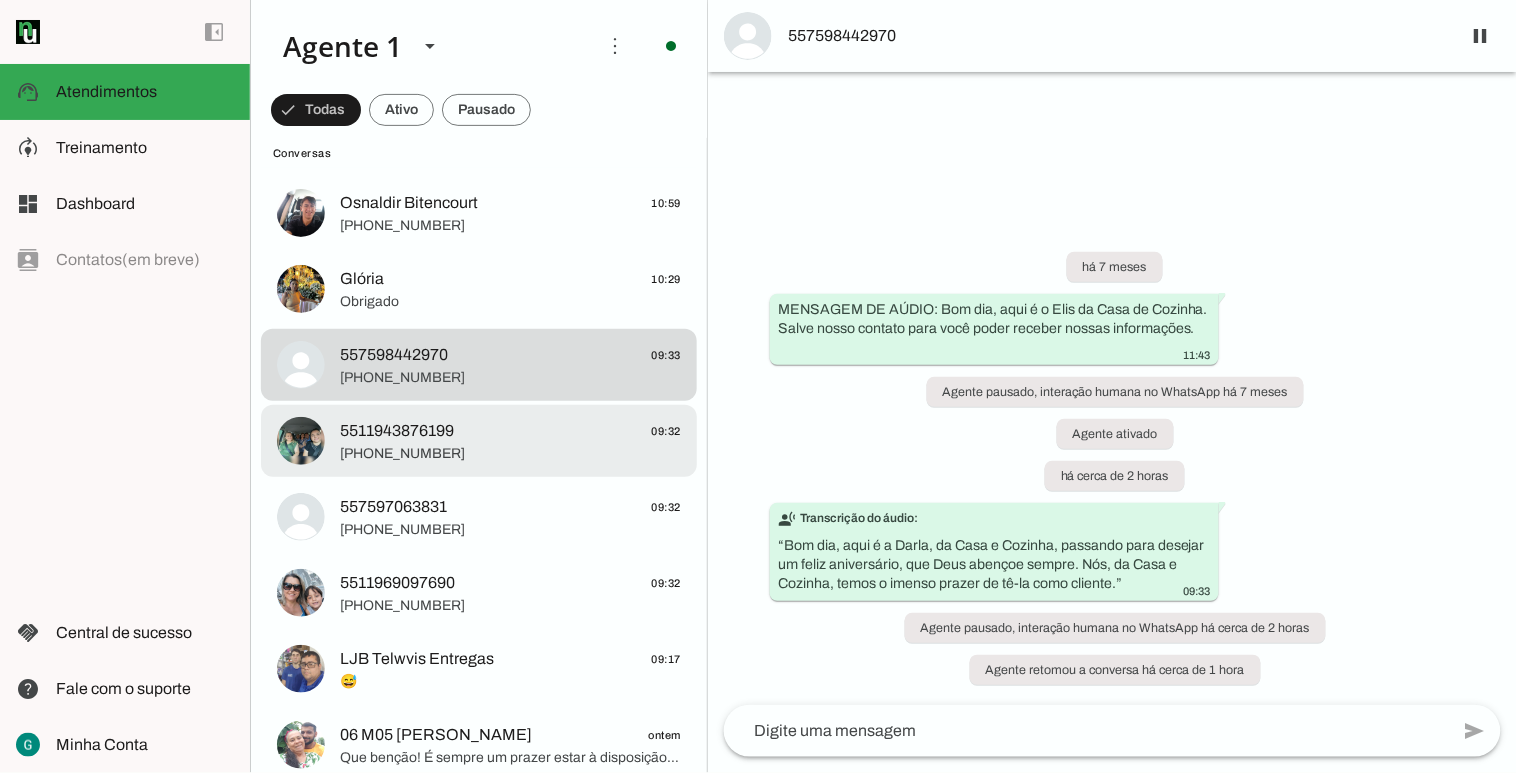click on "5511943876199
09:32
[PHONE_NUMBER]" at bounding box center (479, 137) 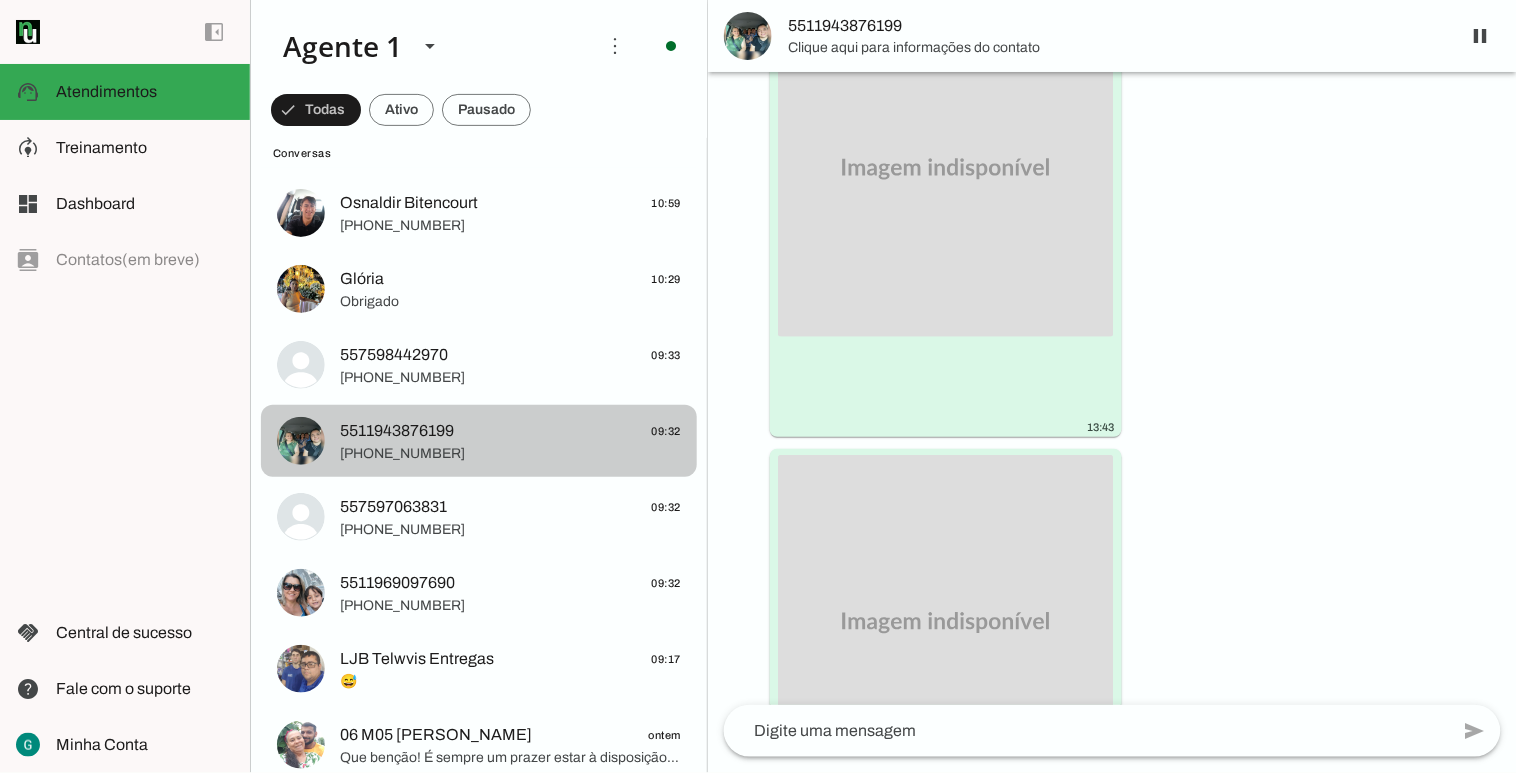 scroll, scrollTop: 2858, scrollLeft: 0, axis: vertical 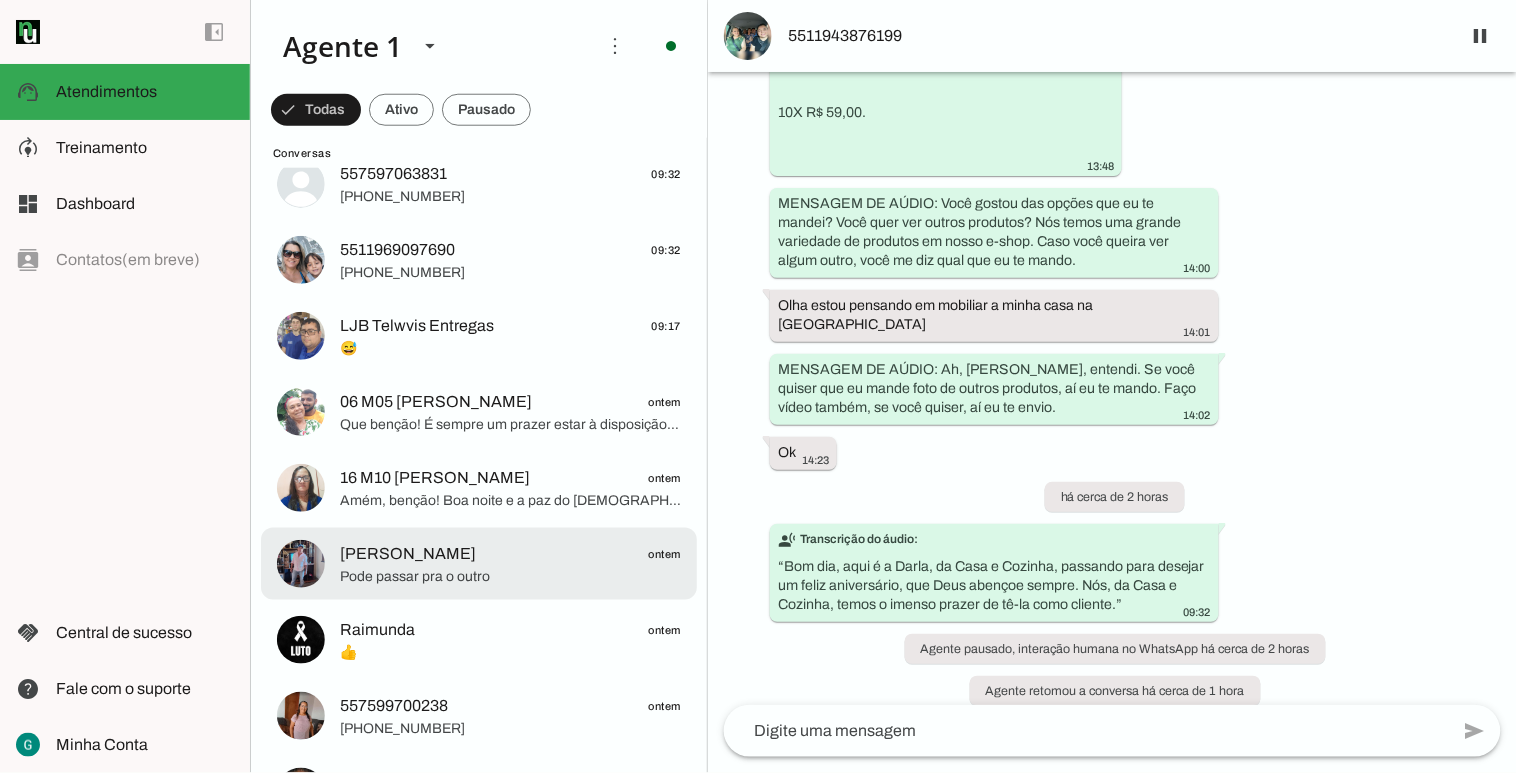 click on "Pode passar pra o outro" 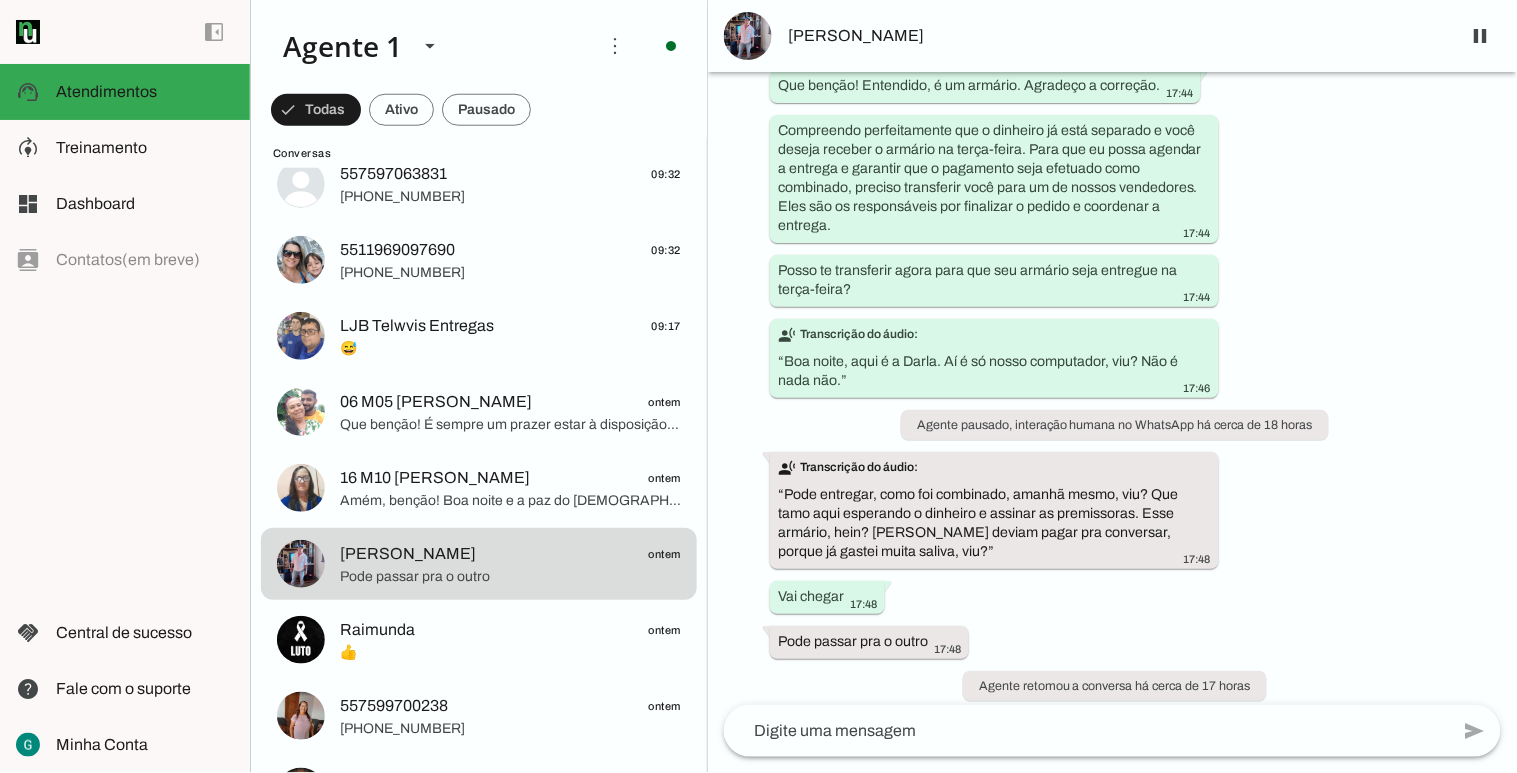 scroll, scrollTop: 5635, scrollLeft: 0, axis: vertical 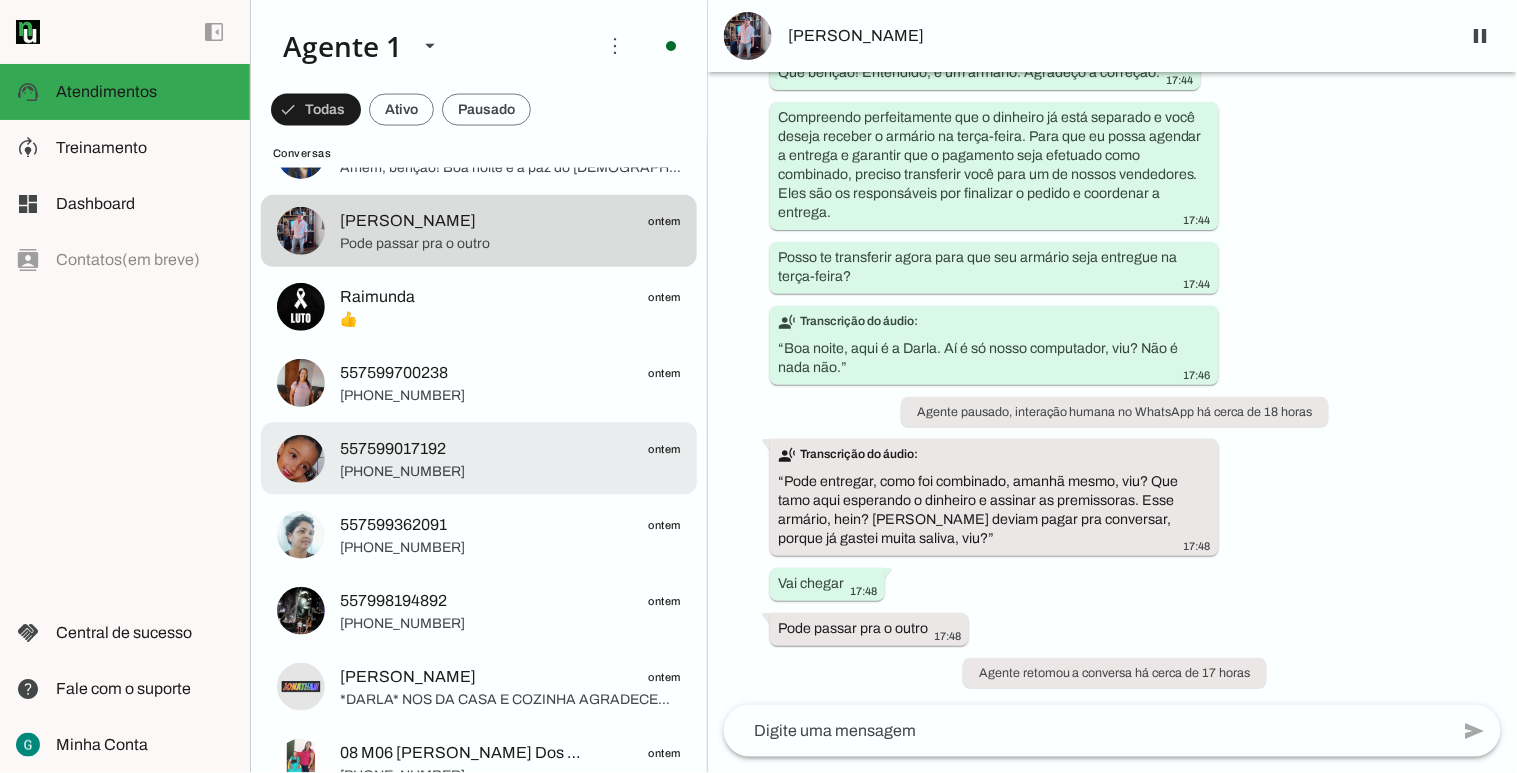 click on "557599017192
ontem
[PHONE_NUMBER]" at bounding box center (479, -529) 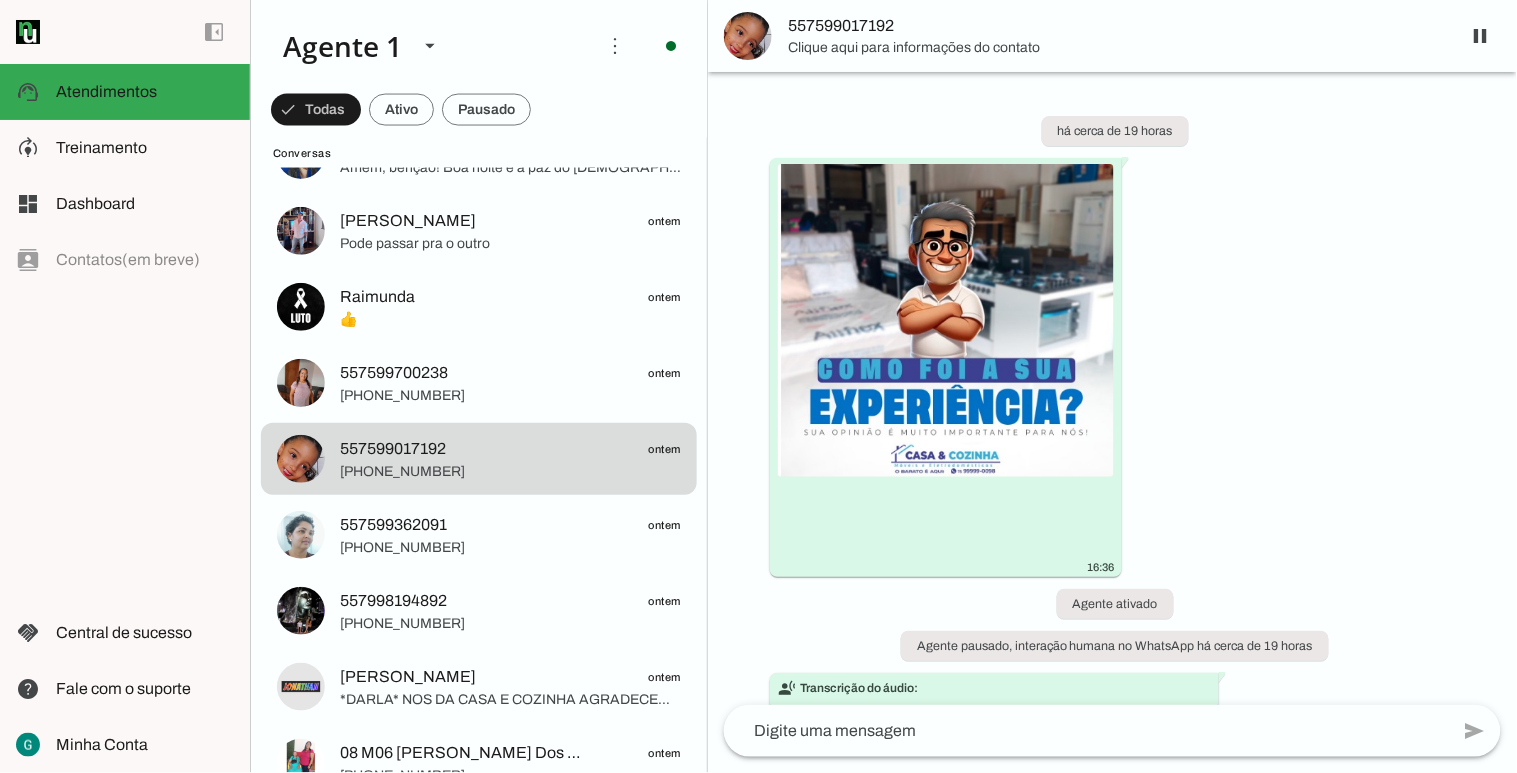 scroll, scrollTop: 164, scrollLeft: 0, axis: vertical 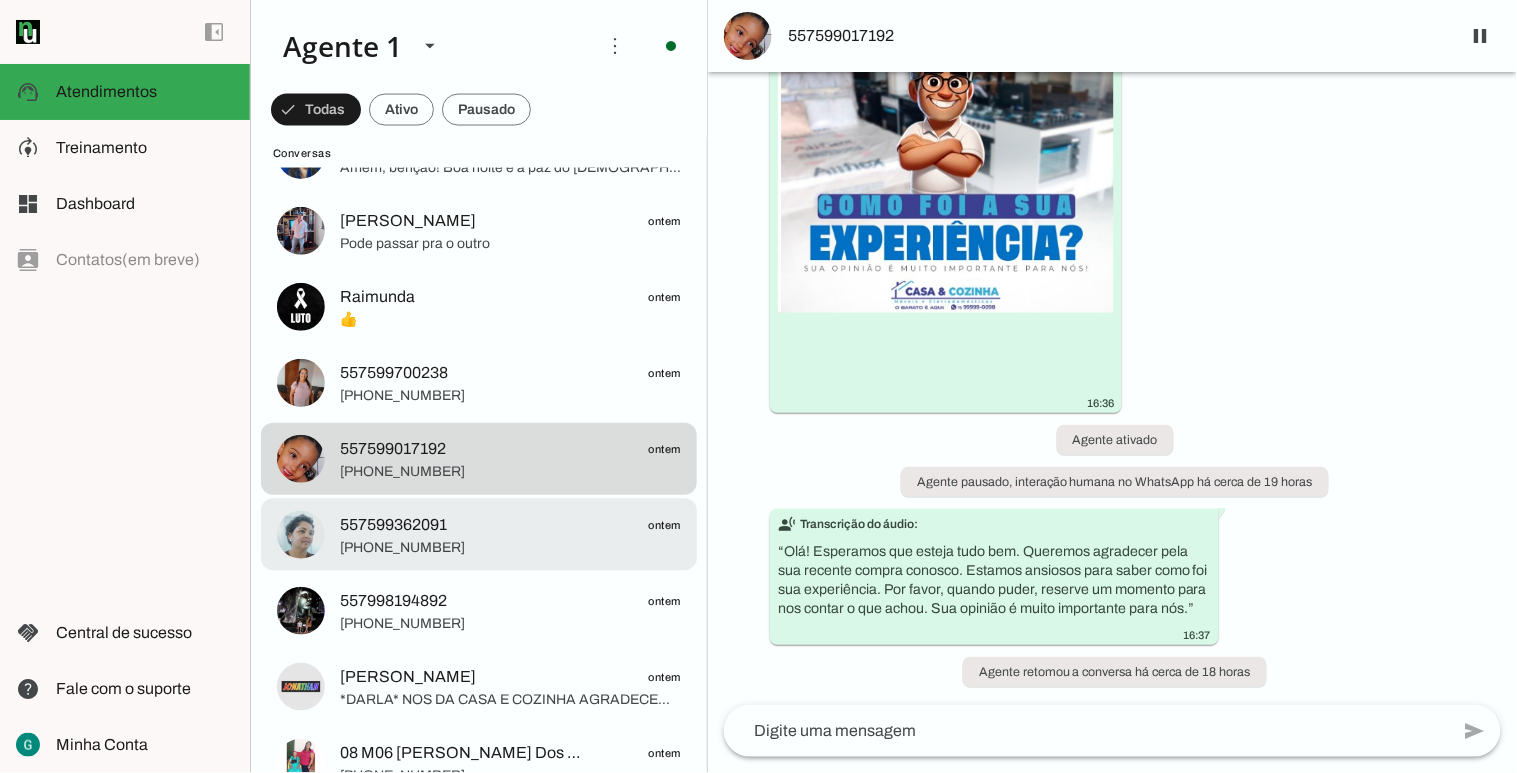click on "557599362091
ontem
[PHONE_NUMBER]" at bounding box center [479, -529] 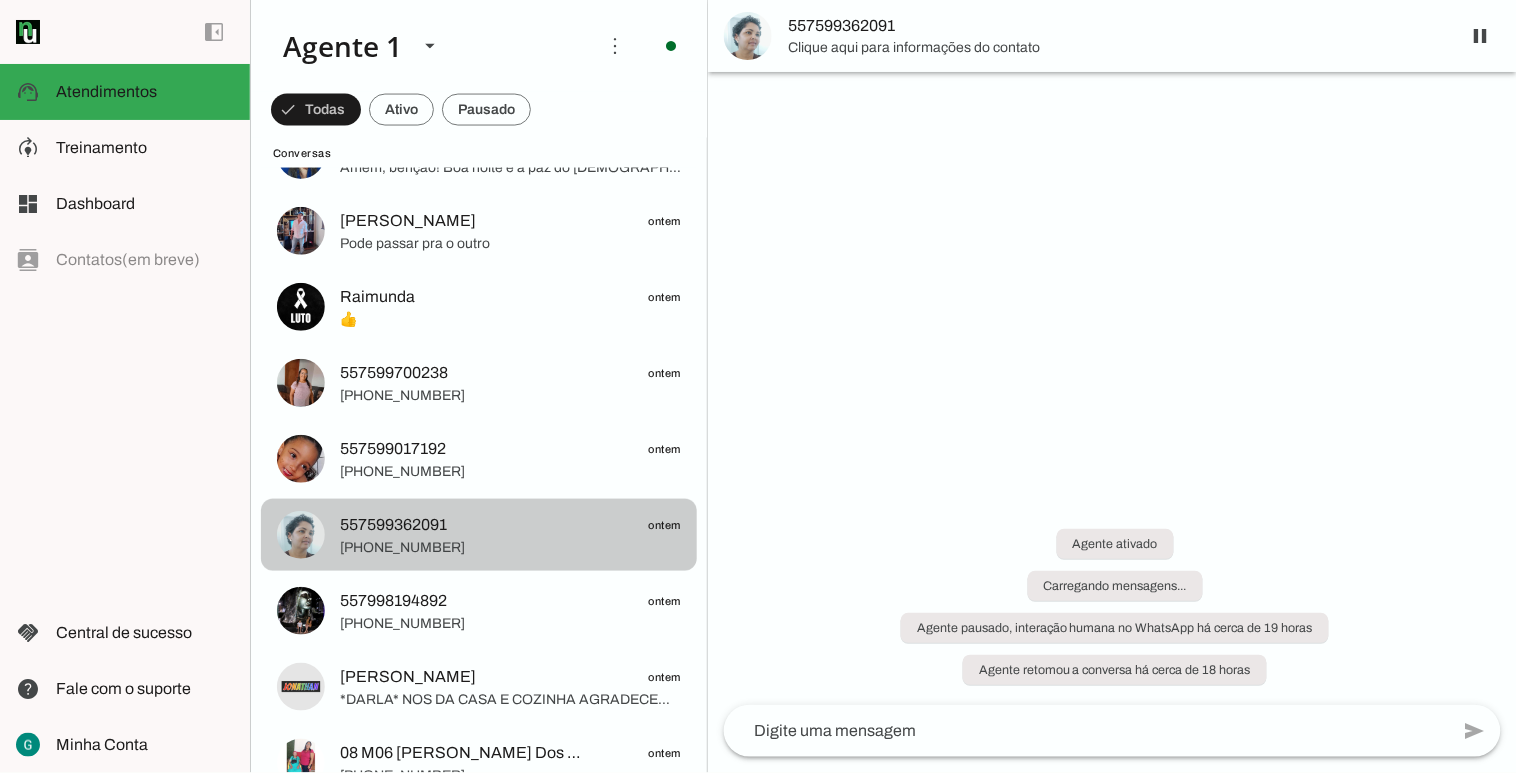 scroll, scrollTop: 0, scrollLeft: 0, axis: both 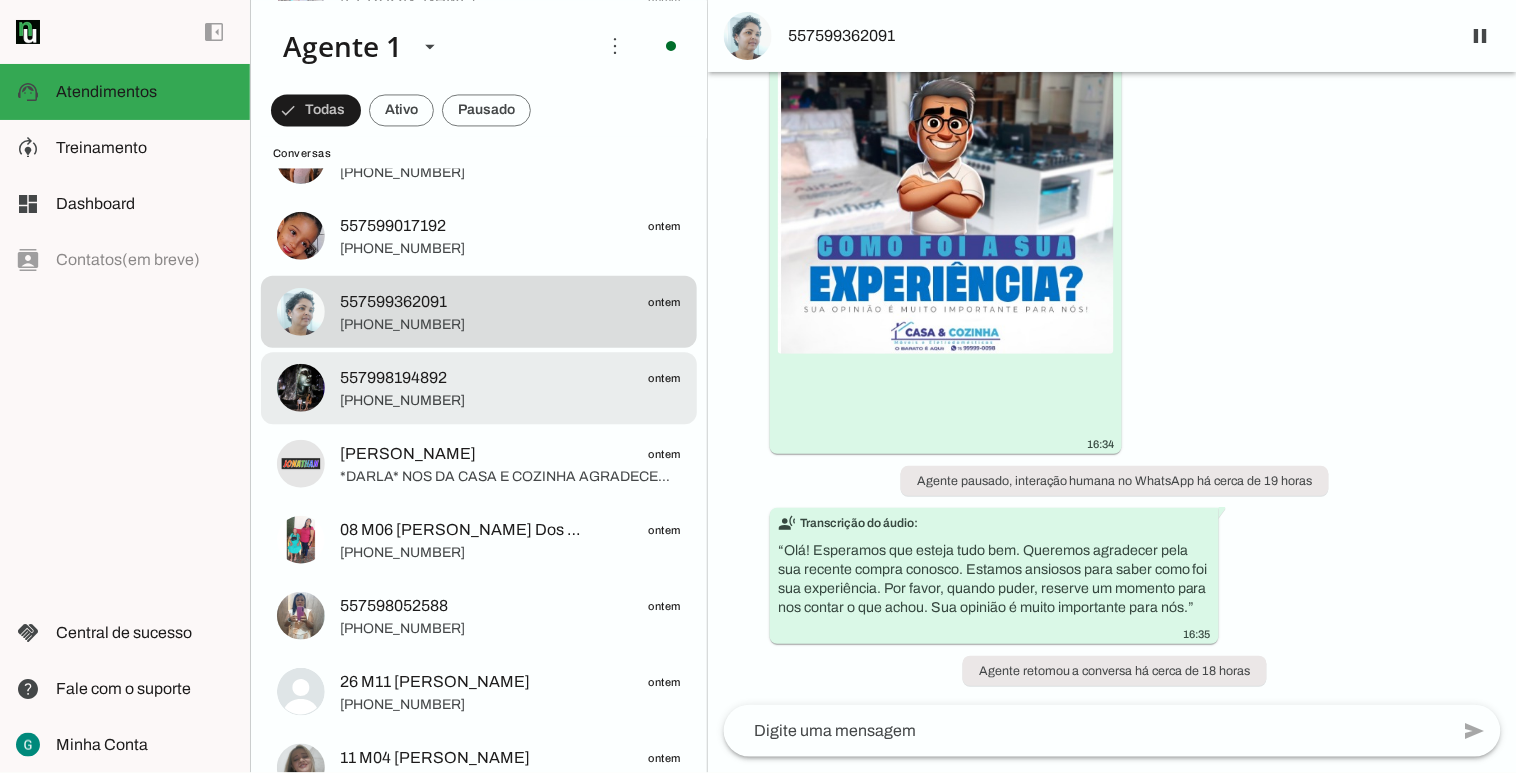 click on "[PHONE_NUMBER]" 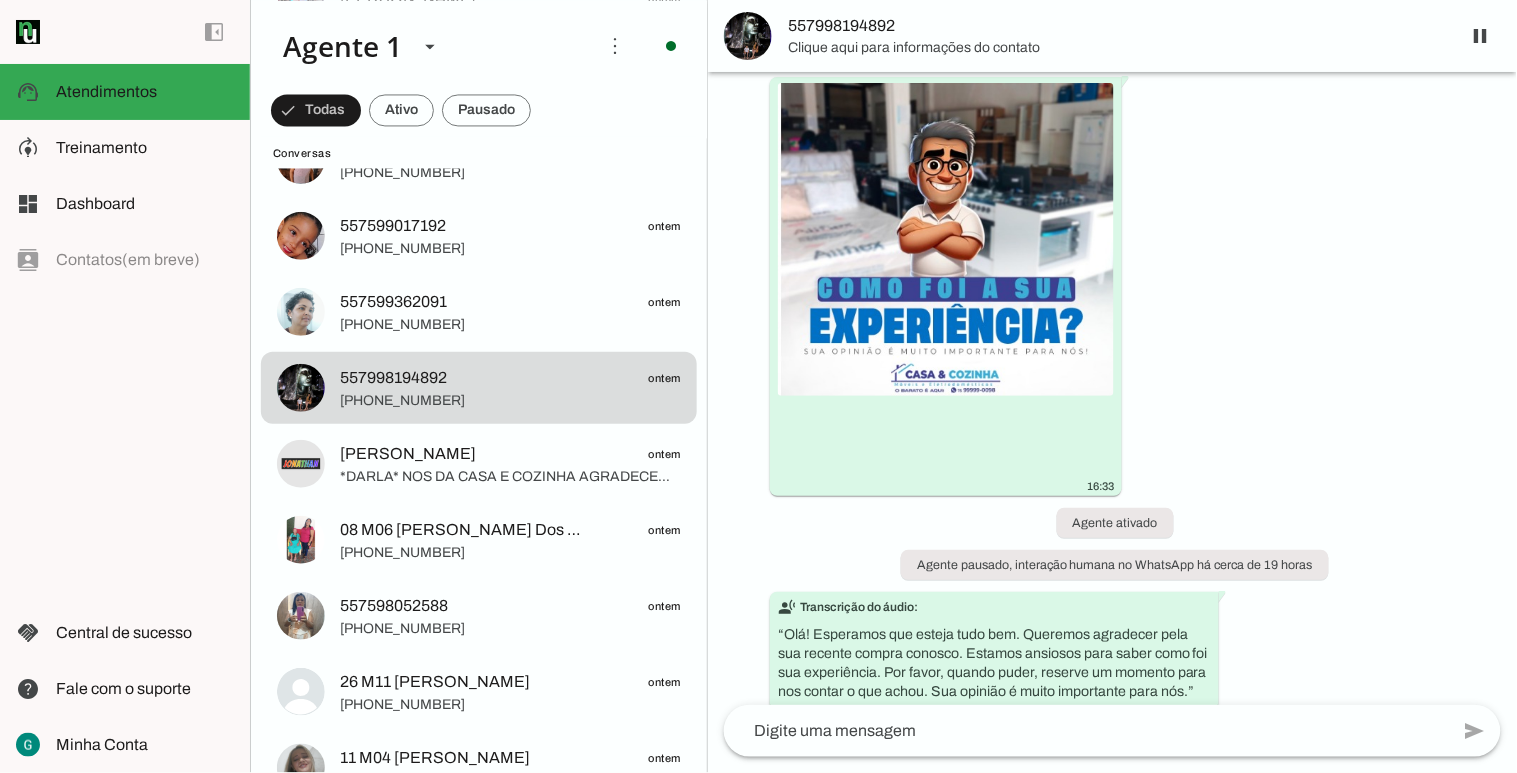 scroll, scrollTop: 164, scrollLeft: 0, axis: vertical 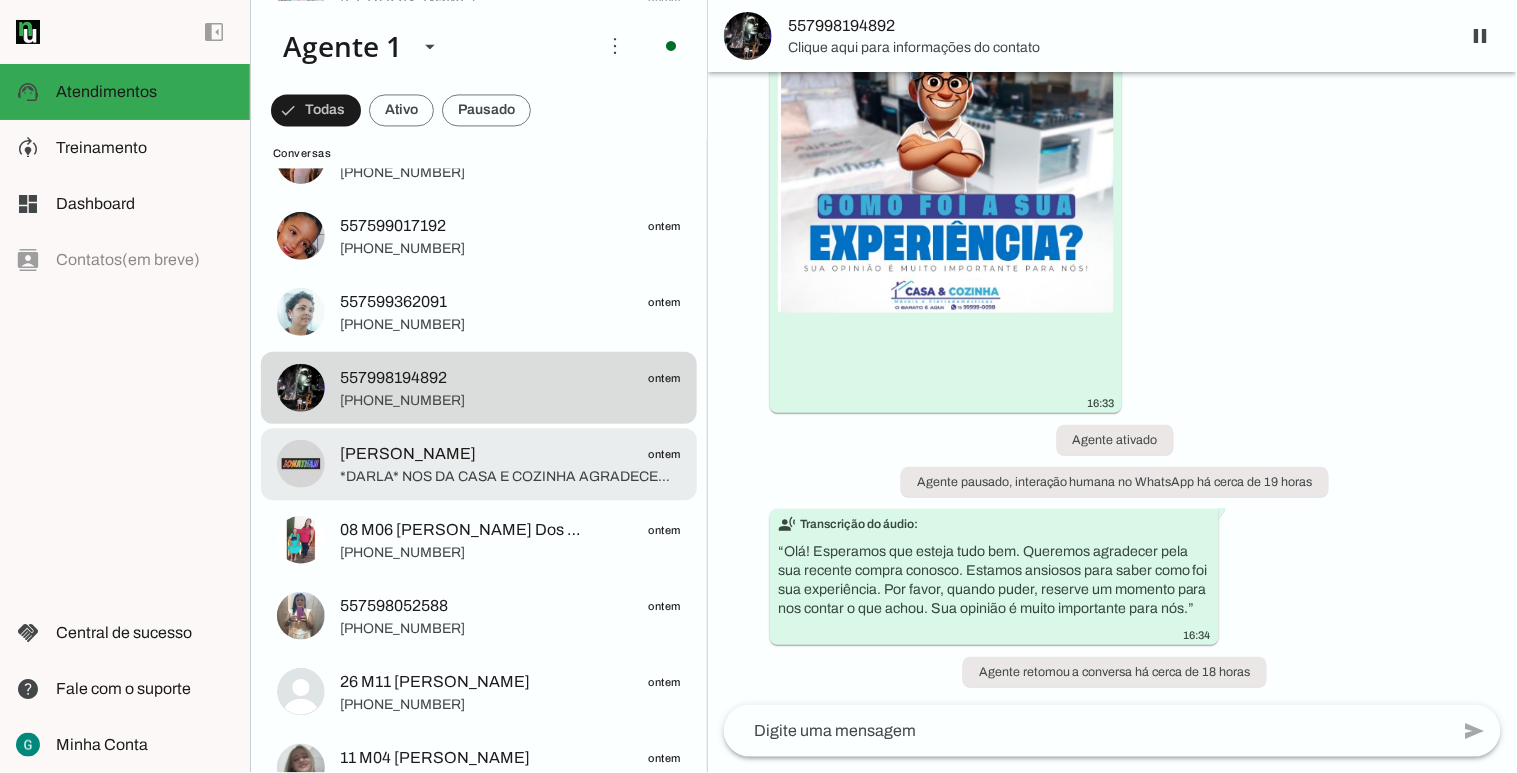 click on "*DARLA* NOS DA CASA E COZINHA AGRADECEMOS SEU FEEDBACK!" 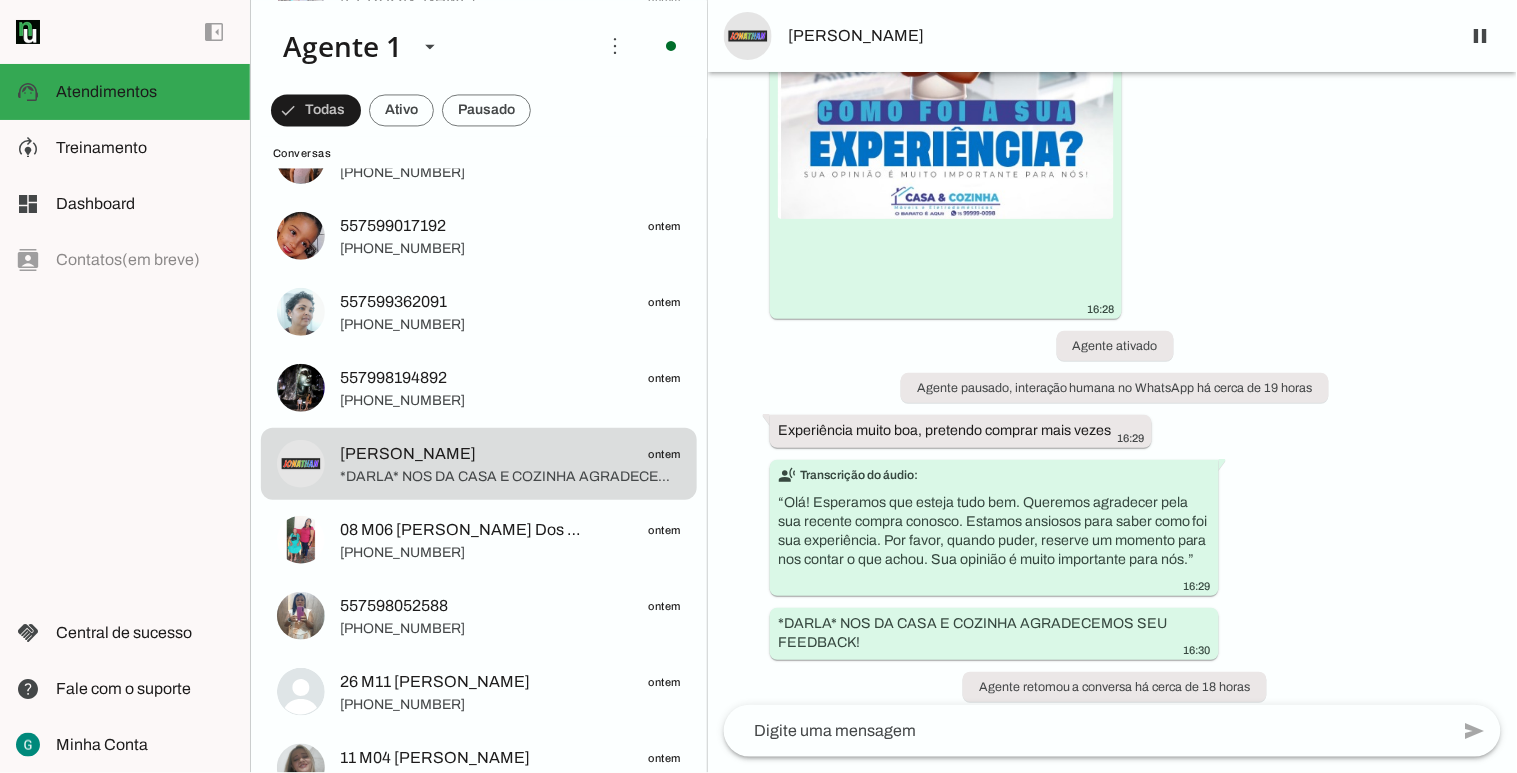 scroll, scrollTop: 273, scrollLeft: 0, axis: vertical 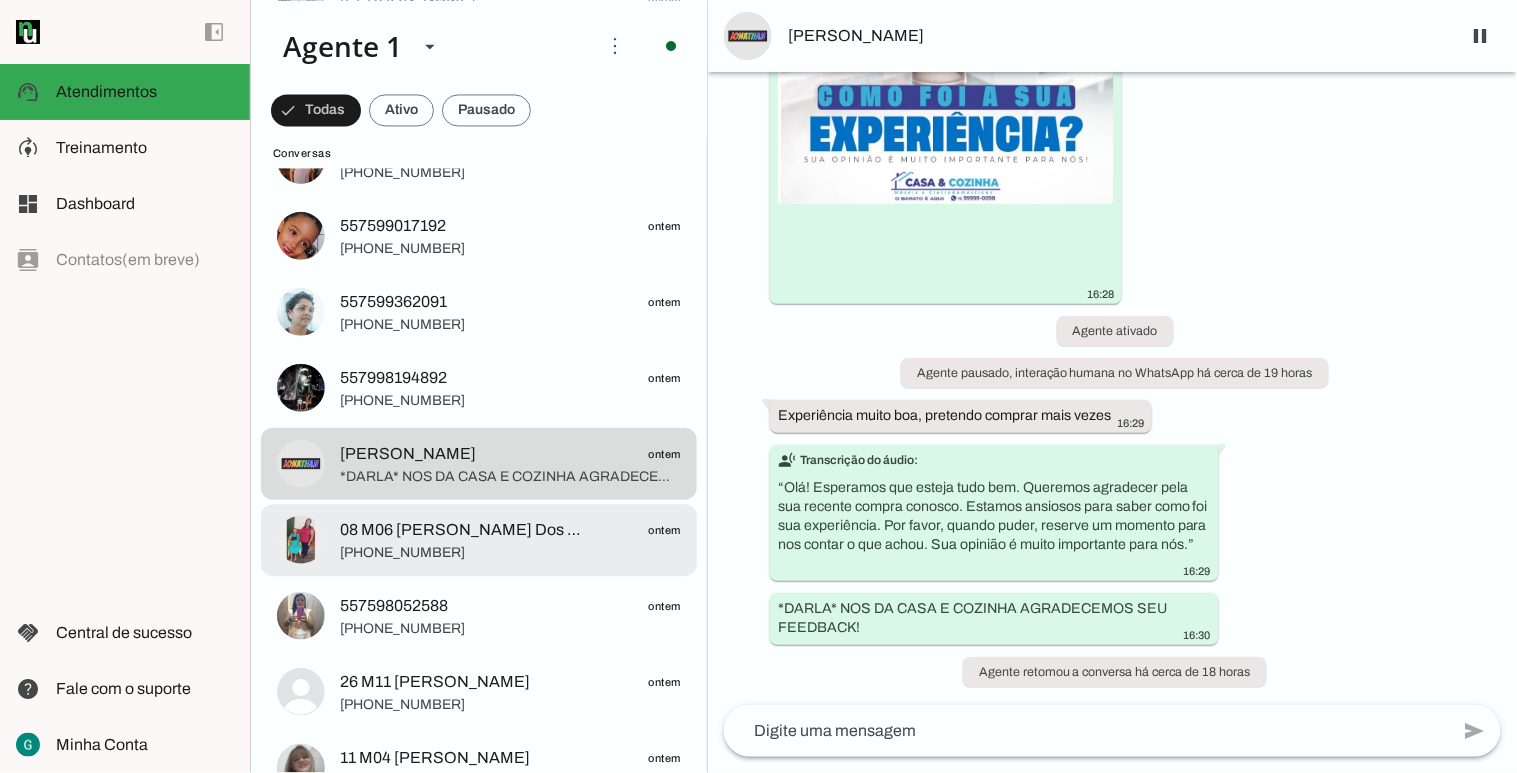 click on "08 M06 [PERSON_NAME] Dos Santos 88599680544 Banzae
ontem
[PHONE_NUMBER]" at bounding box center (479, -752) 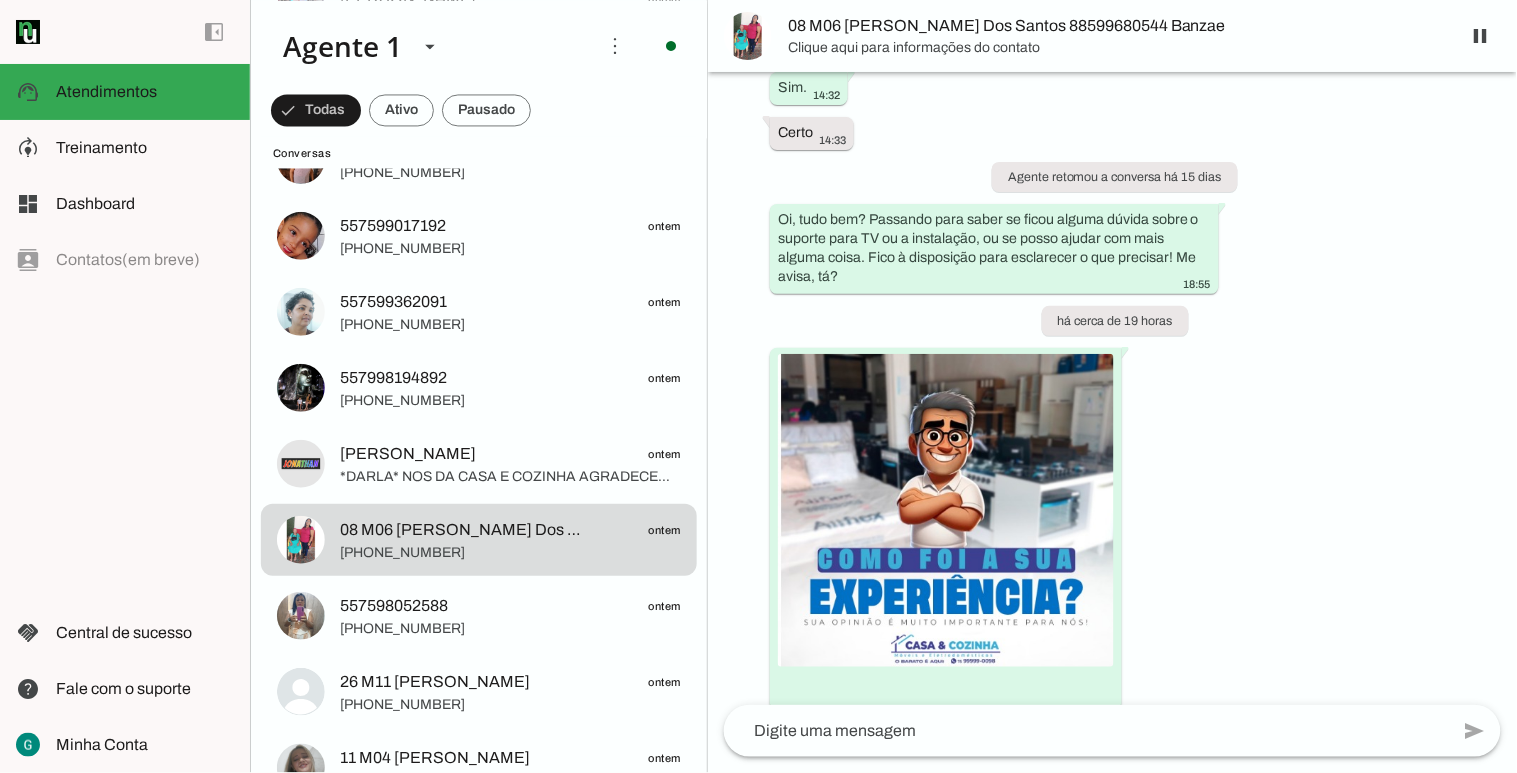 scroll, scrollTop: 1296, scrollLeft: 0, axis: vertical 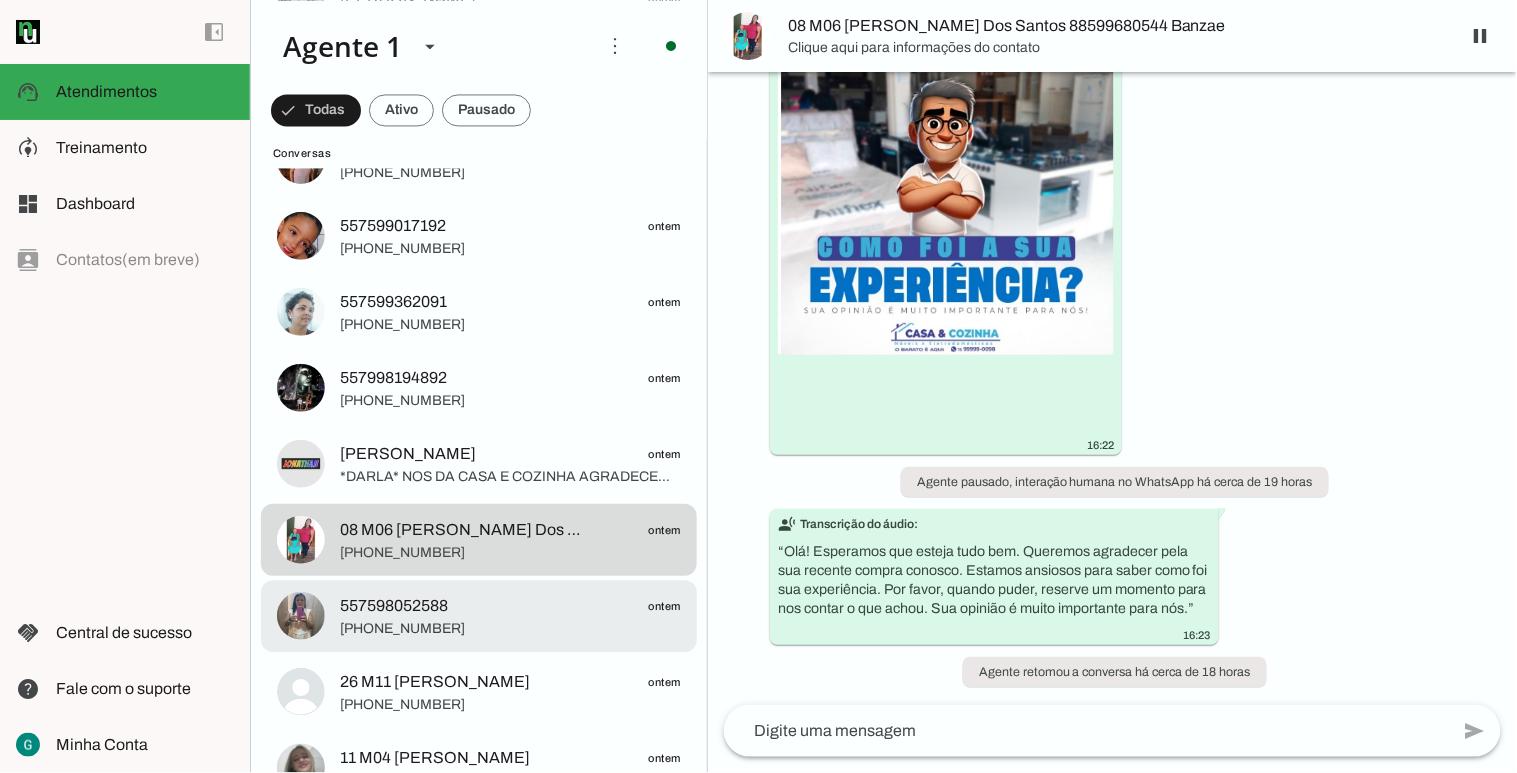 click on "557598052588
ontem" 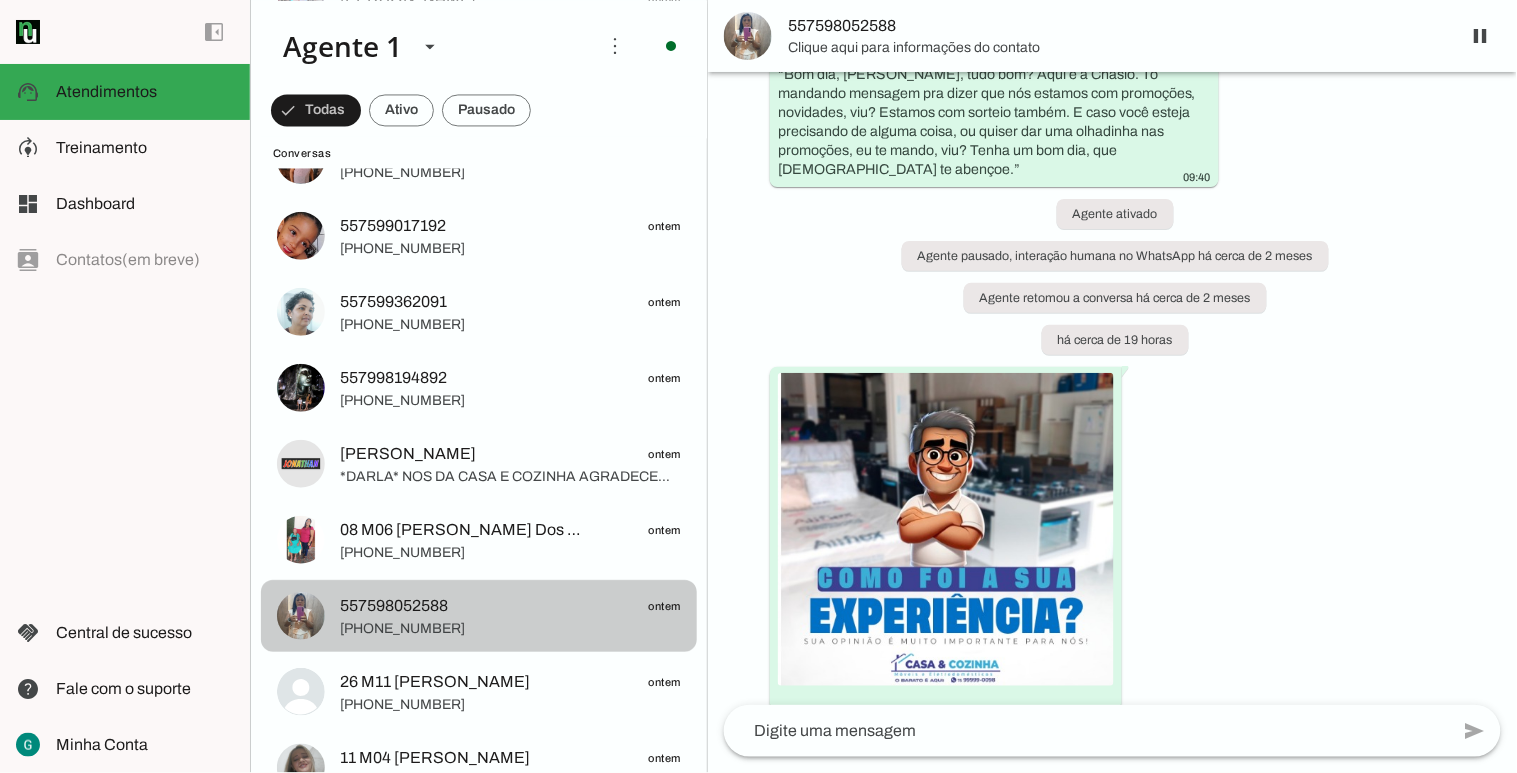 scroll, scrollTop: 438, scrollLeft: 0, axis: vertical 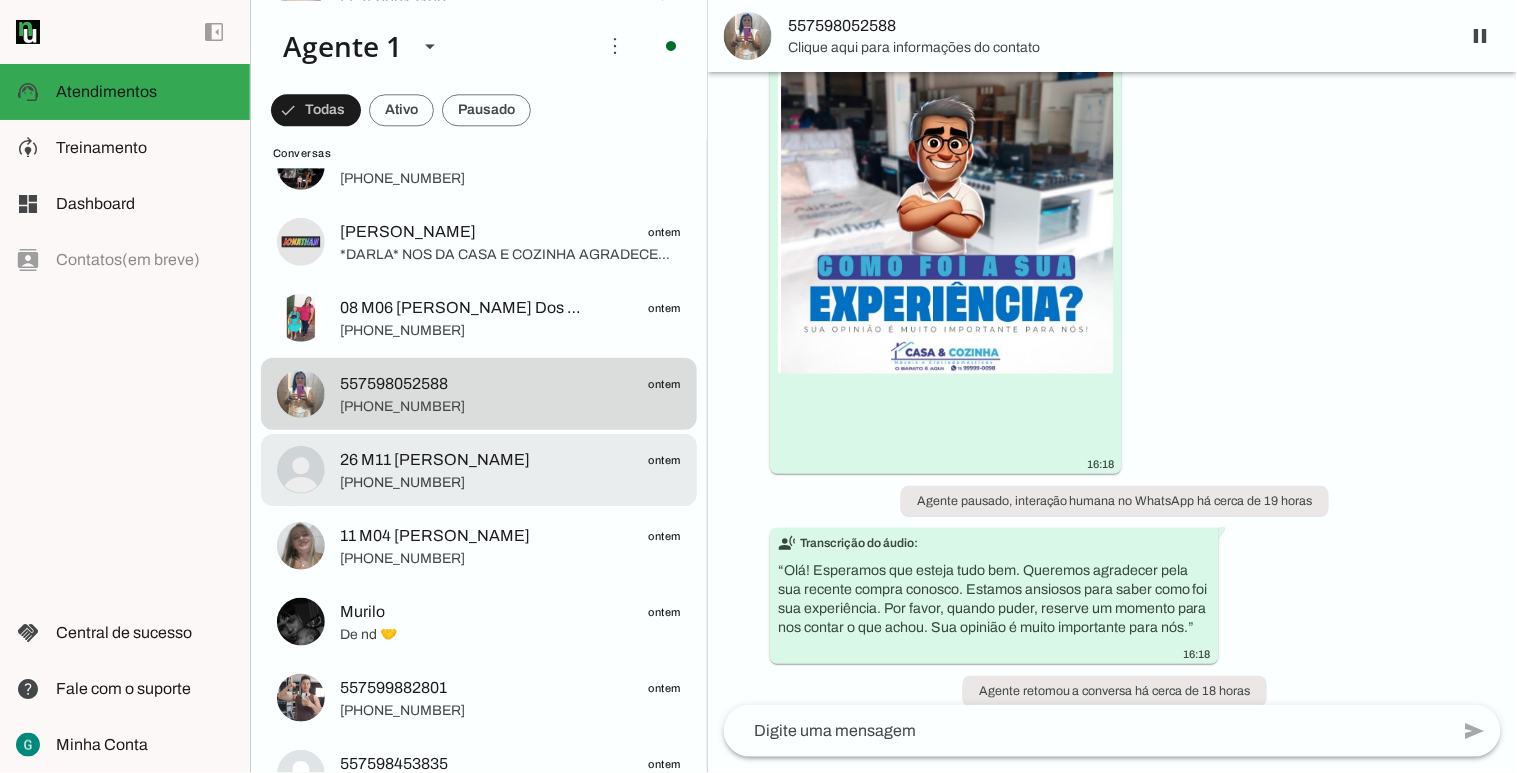 click on "26 M11 [PERSON_NAME]" 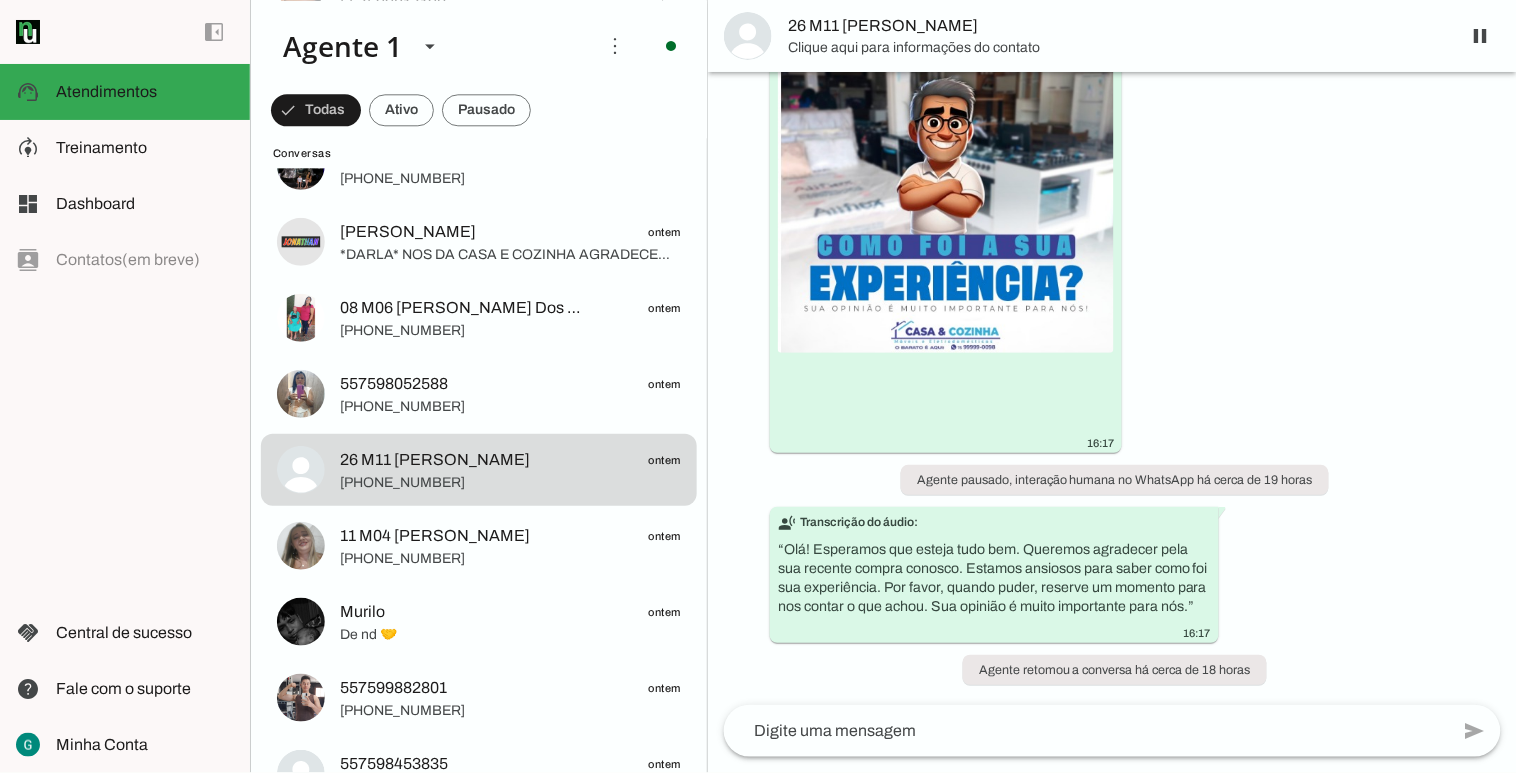 scroll, scrollTop: 8480, scrollLeft: 0, axis: vertical 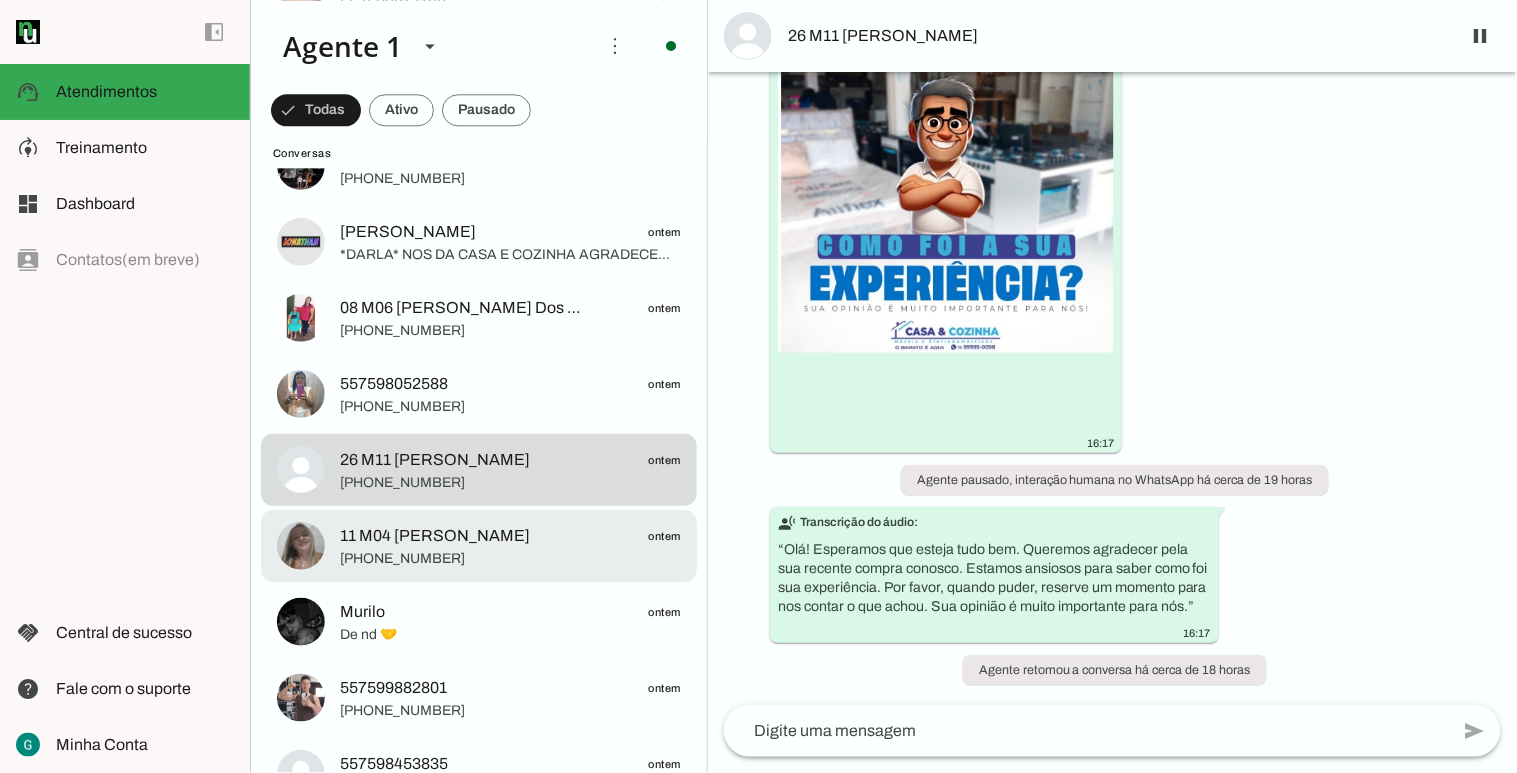 click on "11 M04 [PERSON_NAME]" 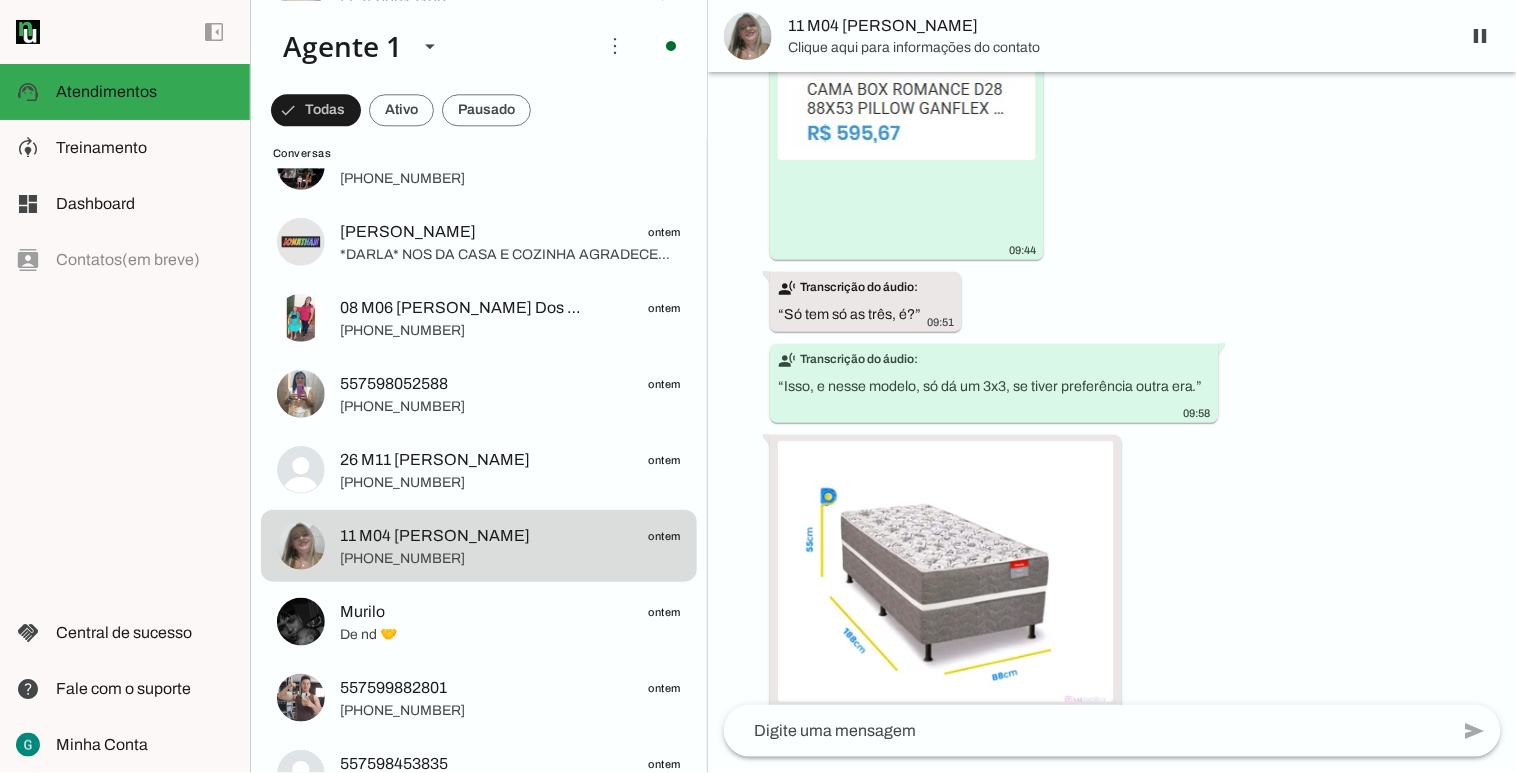 scroll, scrollTop: 3028, scrollLeft: 0, axis: vertical 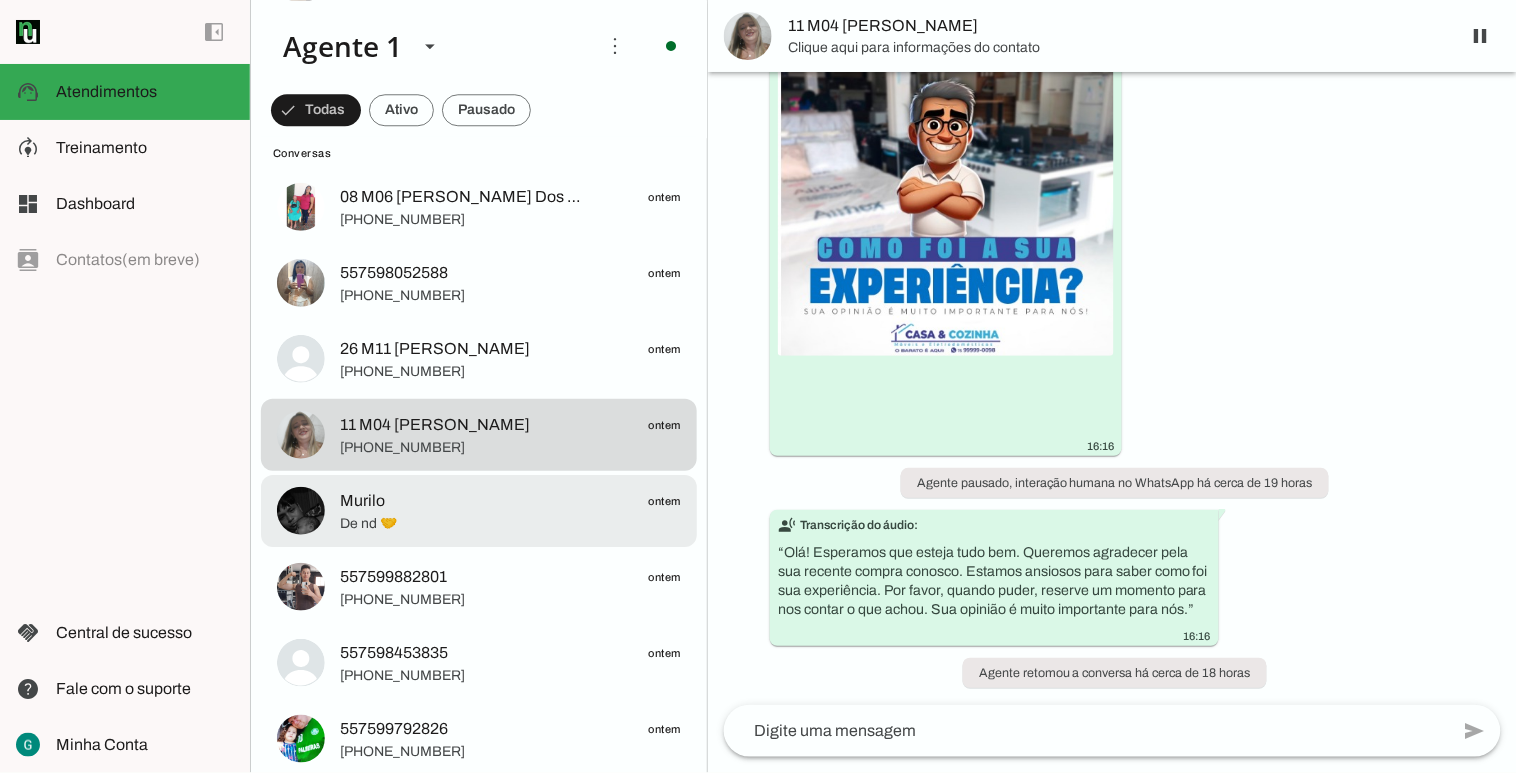 click on "Murilo
ontem" 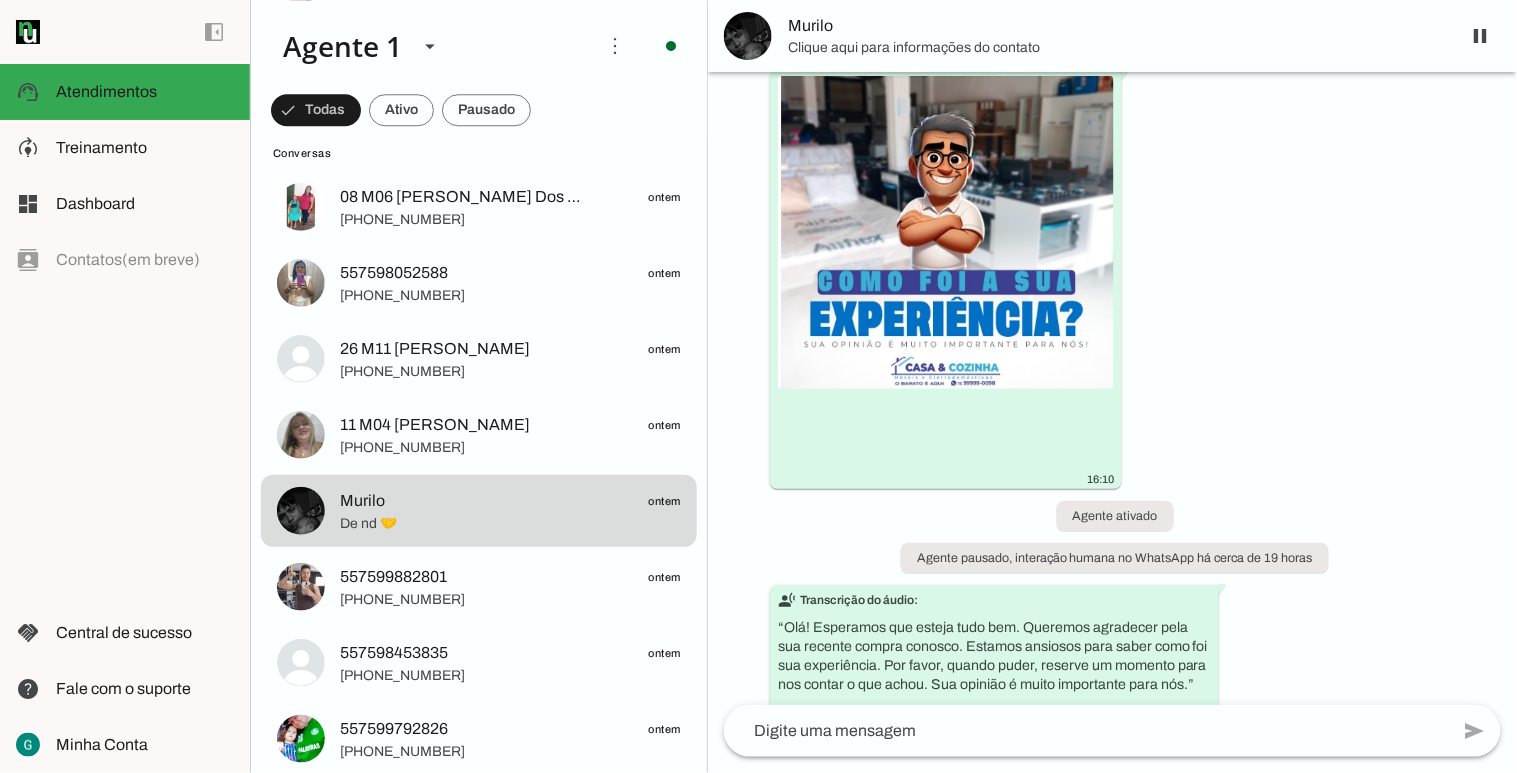 scroll, scrollTop: 402, scrollLeft: 0, axis: vertical 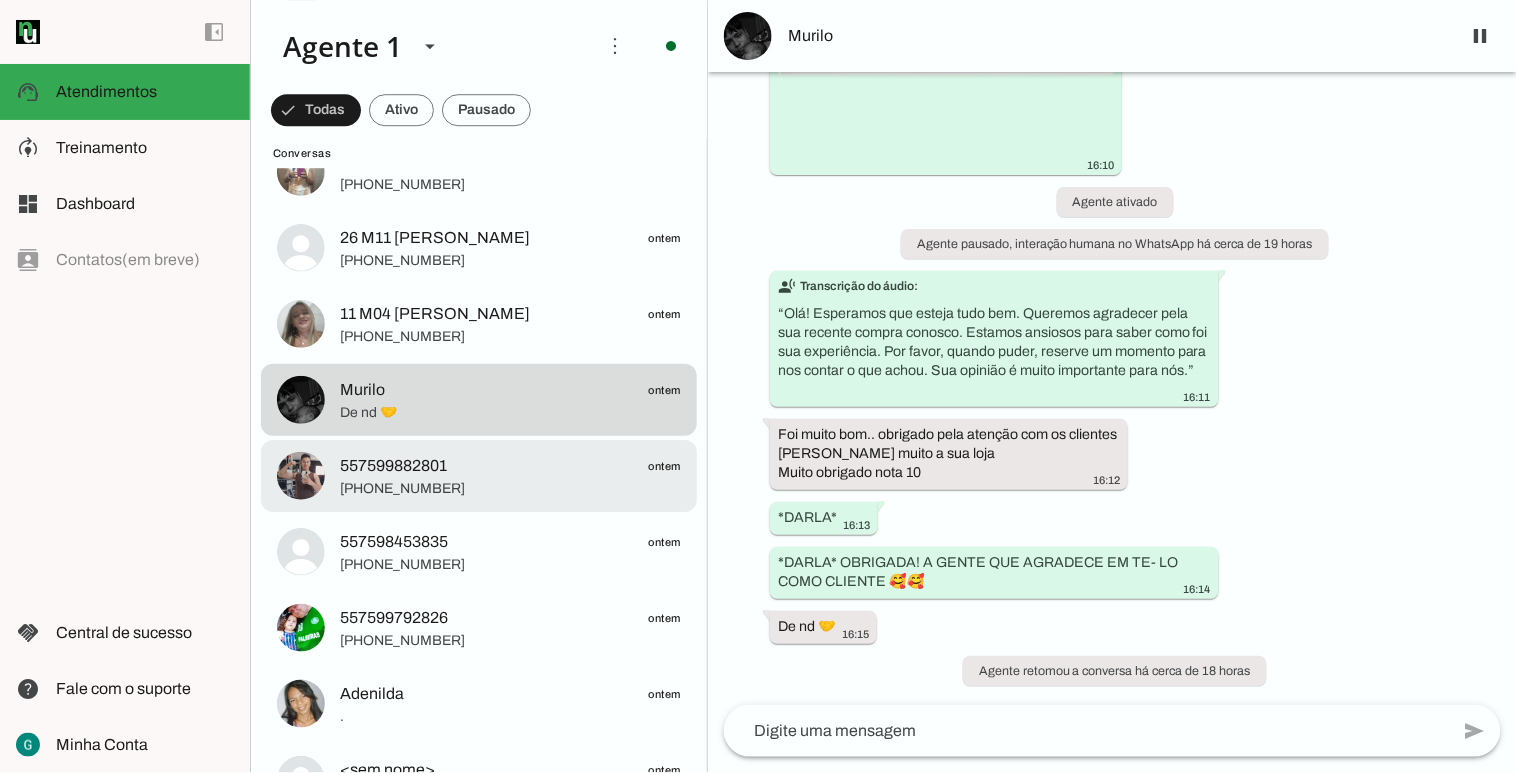 click on "[PHONE_NUMBER]" 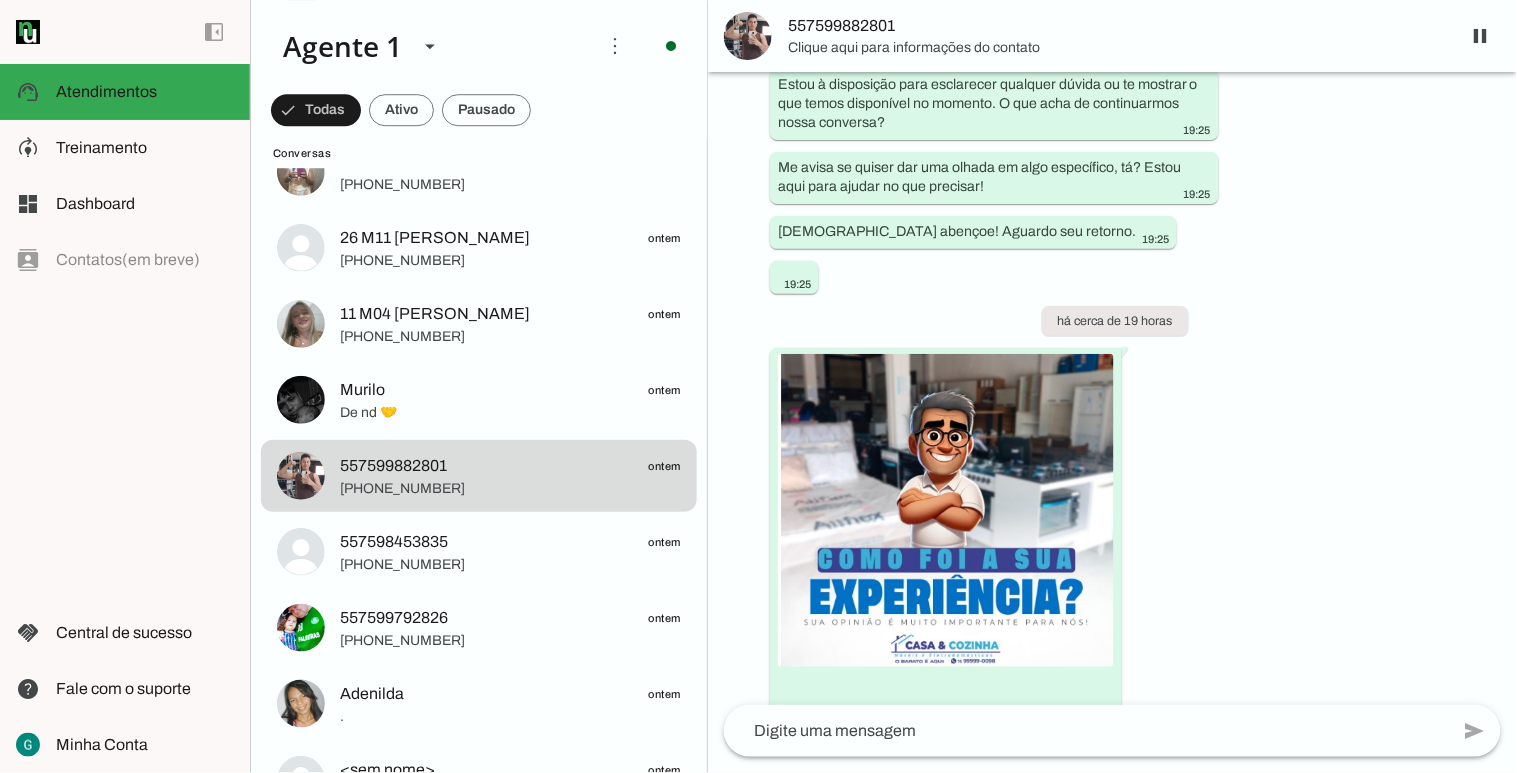 scroll, scrollTop: 1443, scrollLeft: 0, axis: vertical 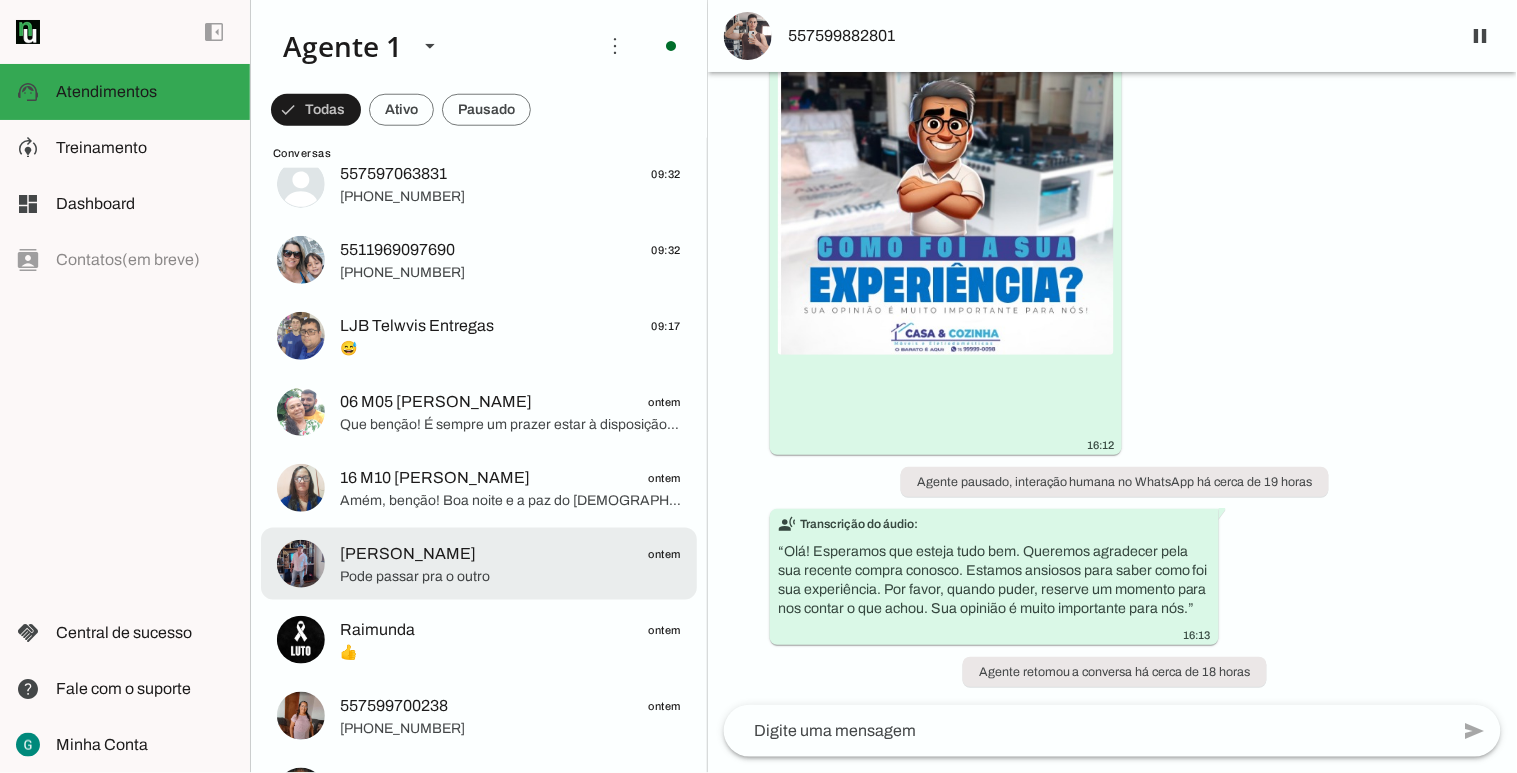 click on "[PERSON_NAME]
ontem" 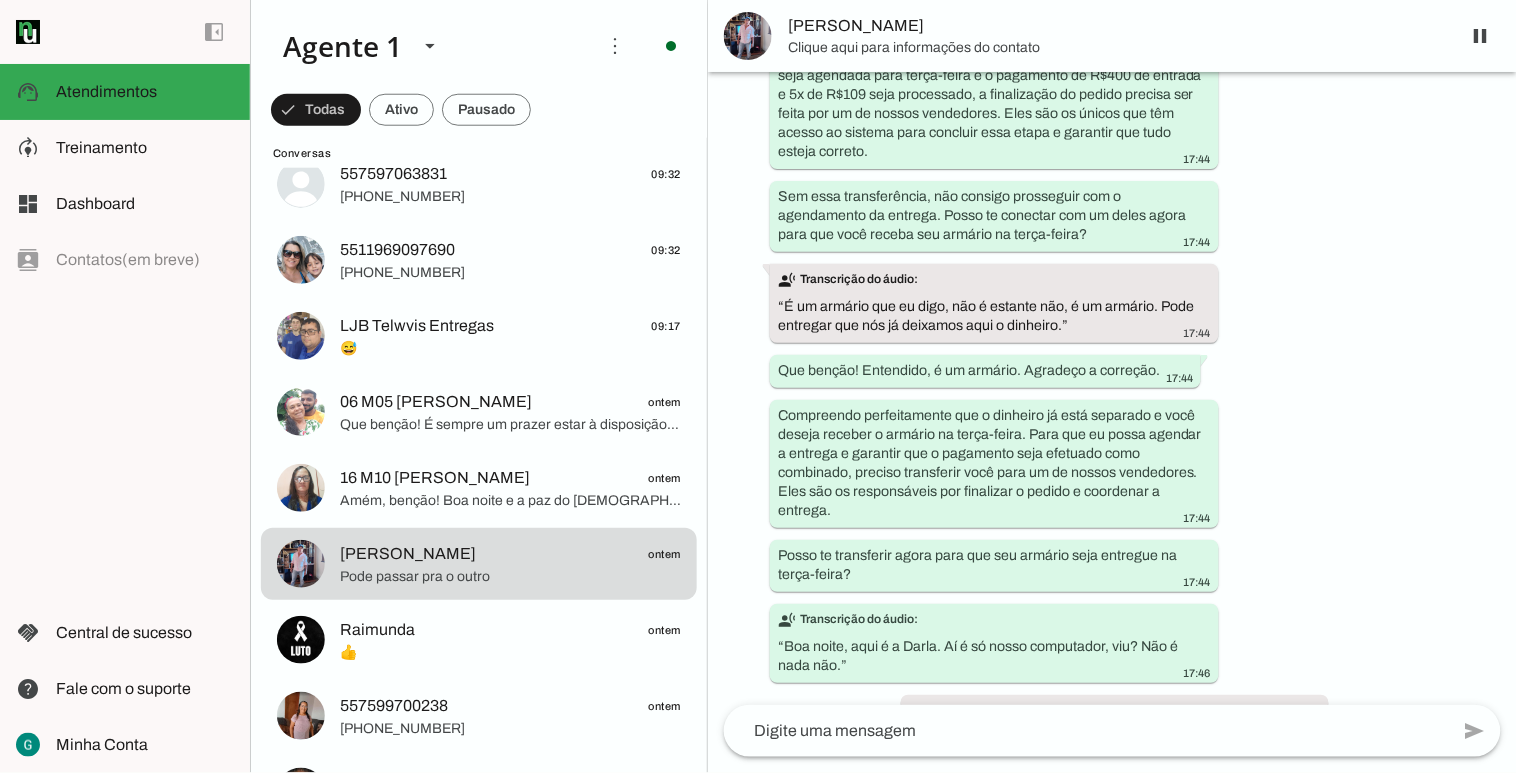 scroll, scrollTop: 5635, scrollLeft: 0, axis: vertical 